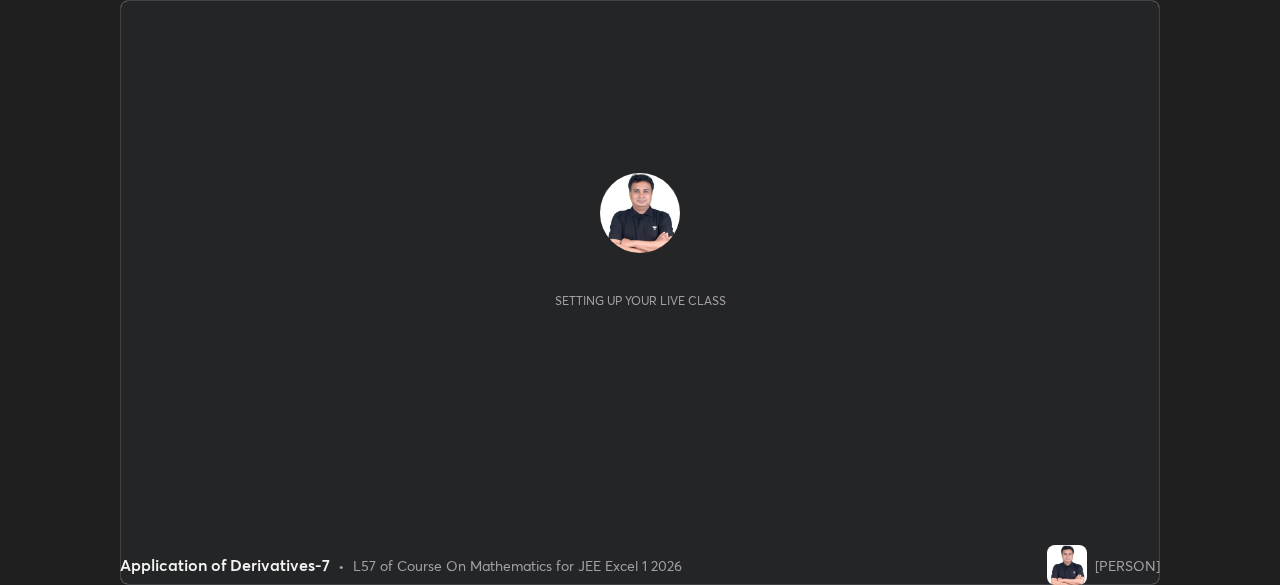 scroll, scrollTop: 0, scrollLeft: 0, axis: both 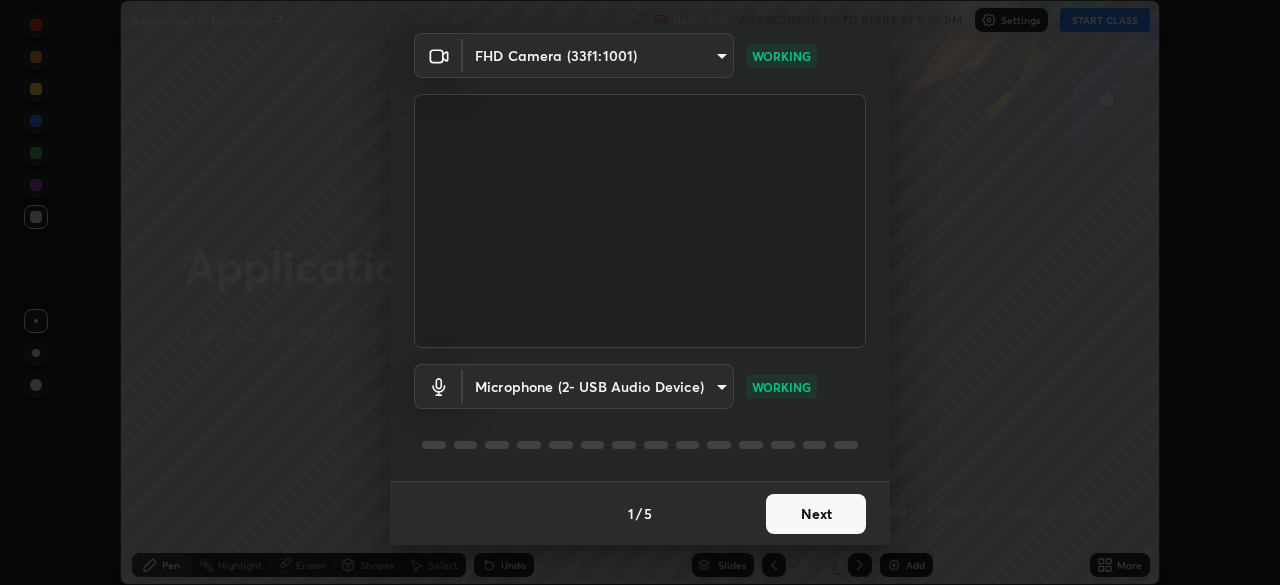 click on "Next" at bounding box center [816, 514] 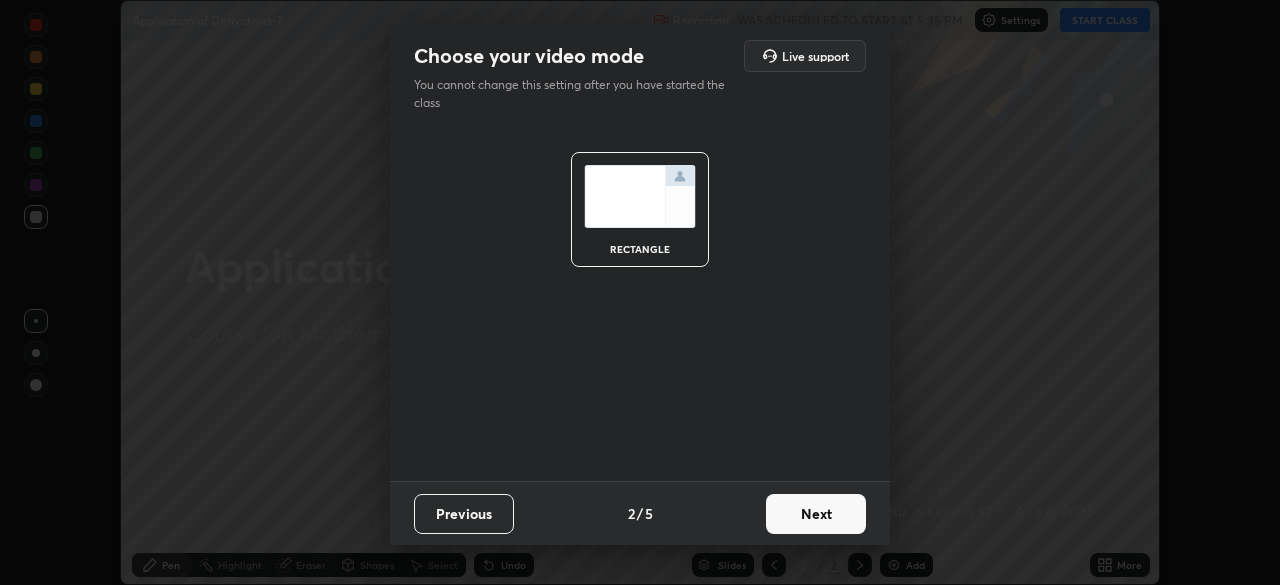 scroll, scrollTop: 0, scrollLeft: 0, axis: both 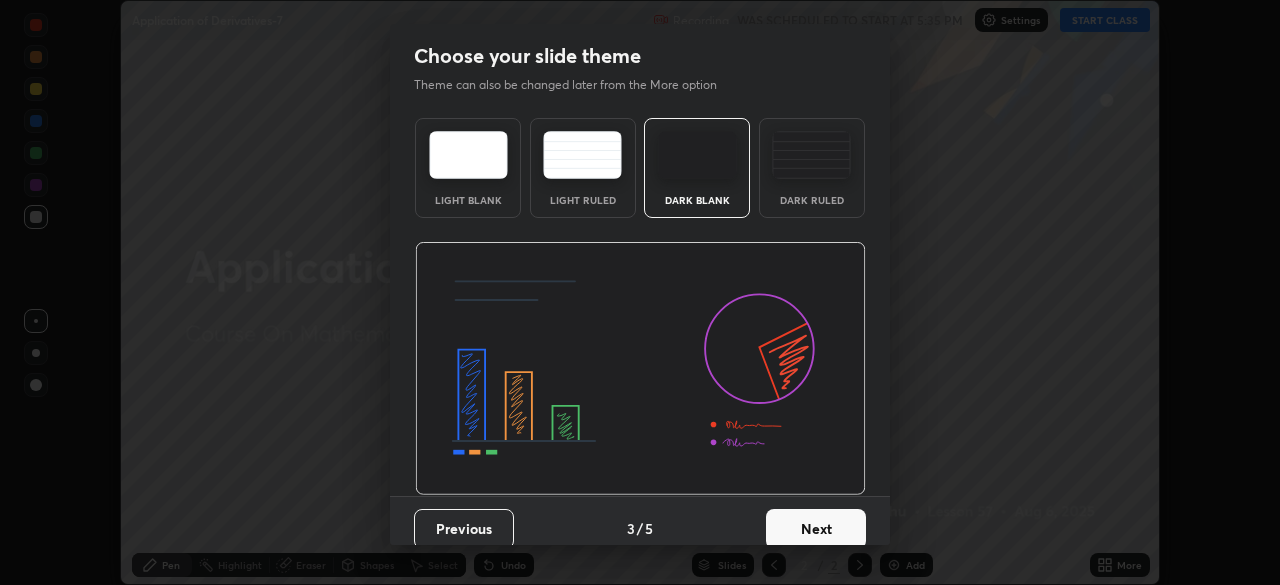 click on "Next" at bounding box center (816, 529) 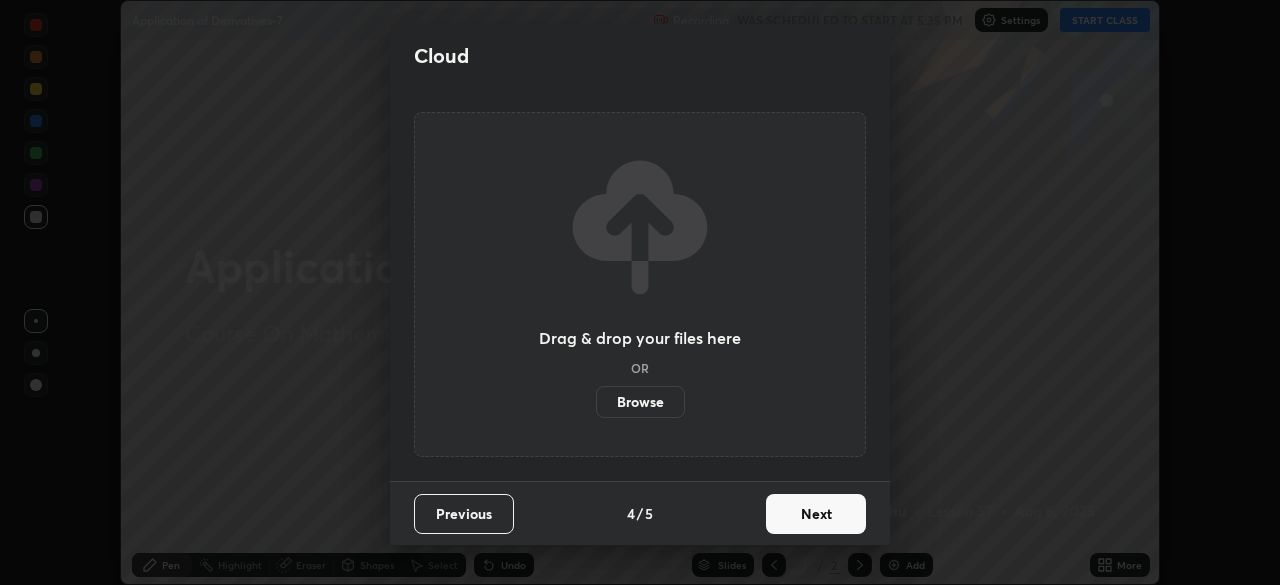 click on "Next" at bounding box center (816, 514) 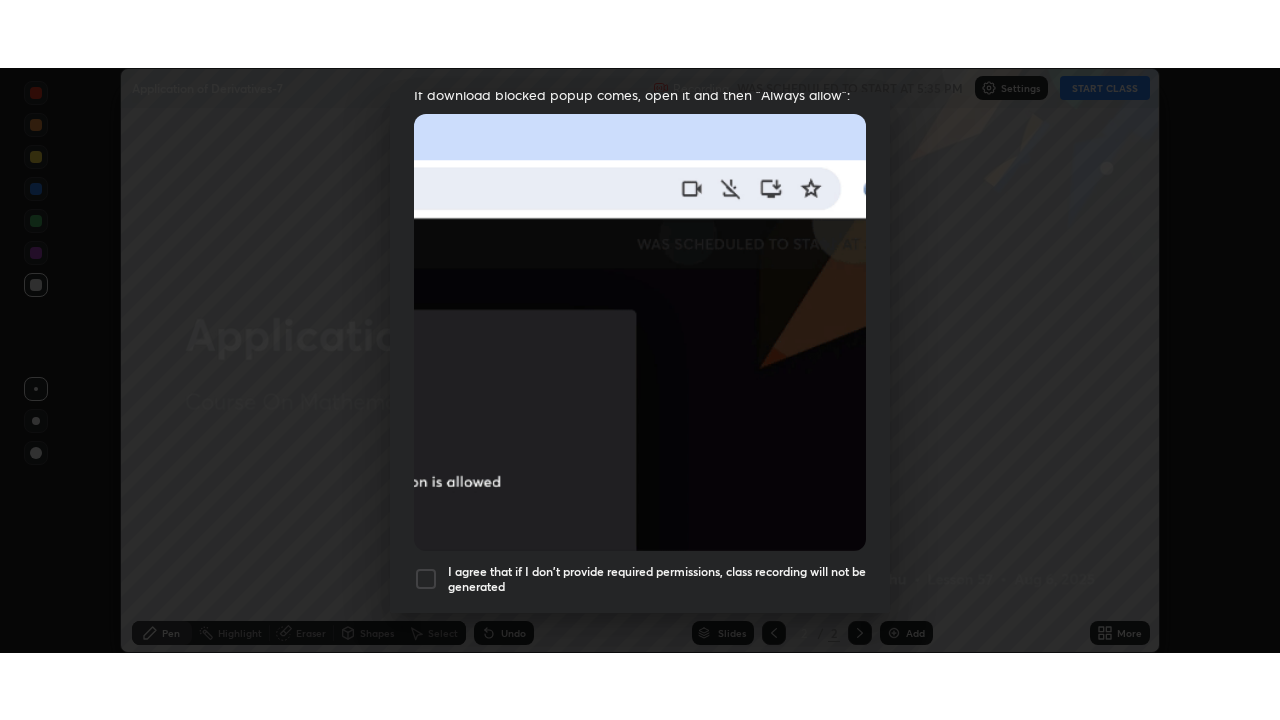 scroll, scrollTop: 479, scrollLeft: 0, axis: vertical 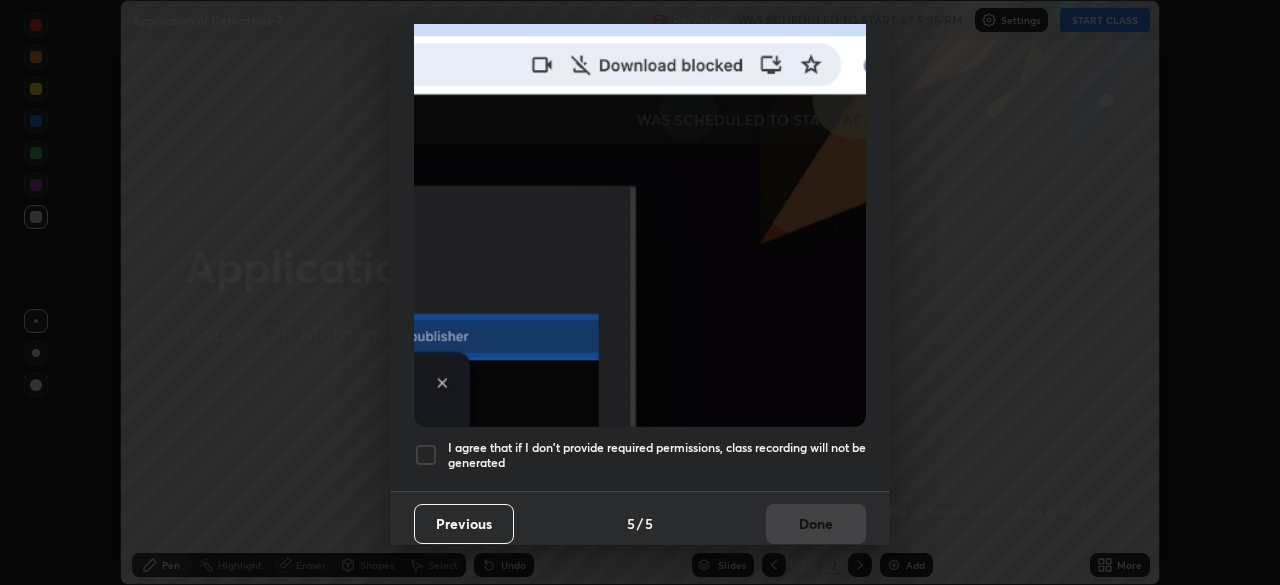 click on "I agree that if I don't provide required permissions, class recording will not be generated" at bounding box center (657, 455) 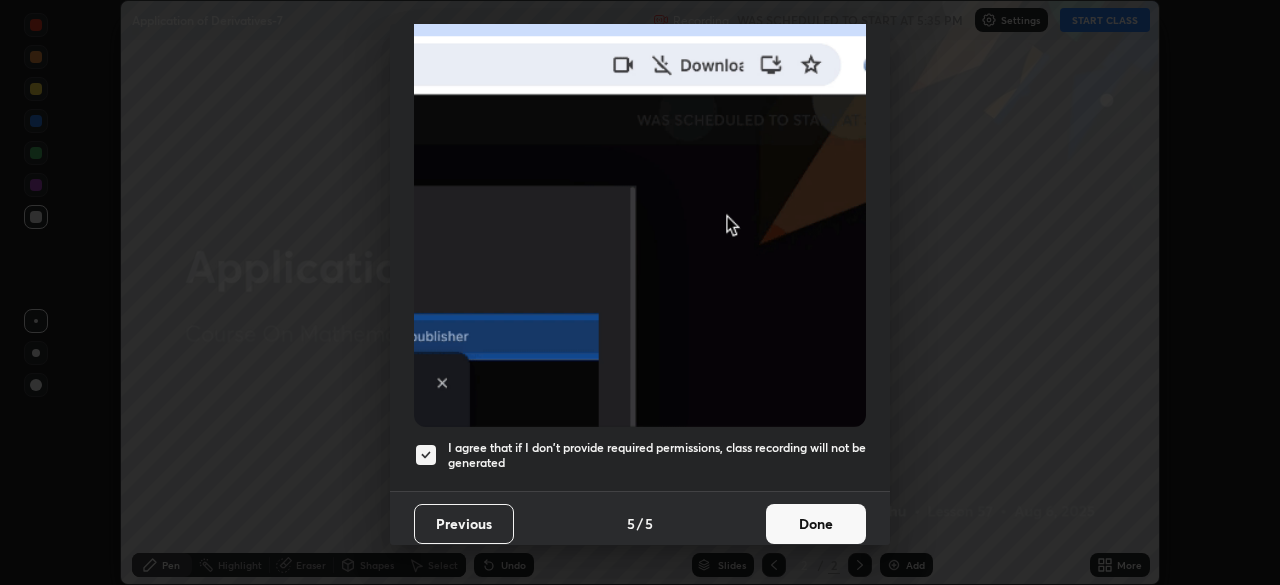 click on "Done" at bounding box center [816, 524] 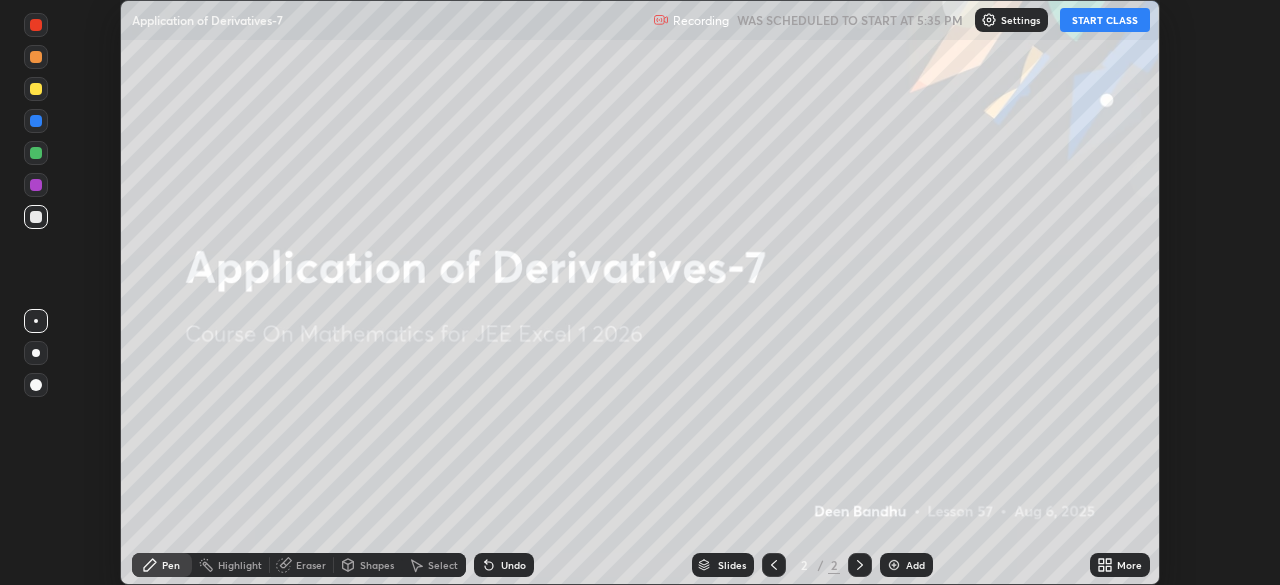 click 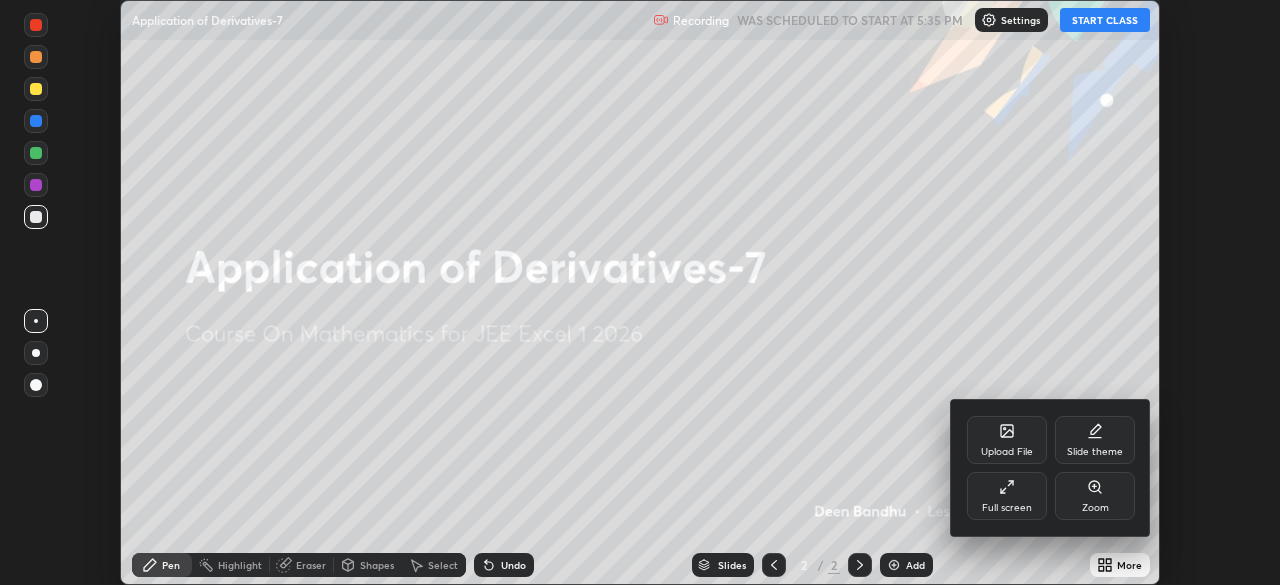 click 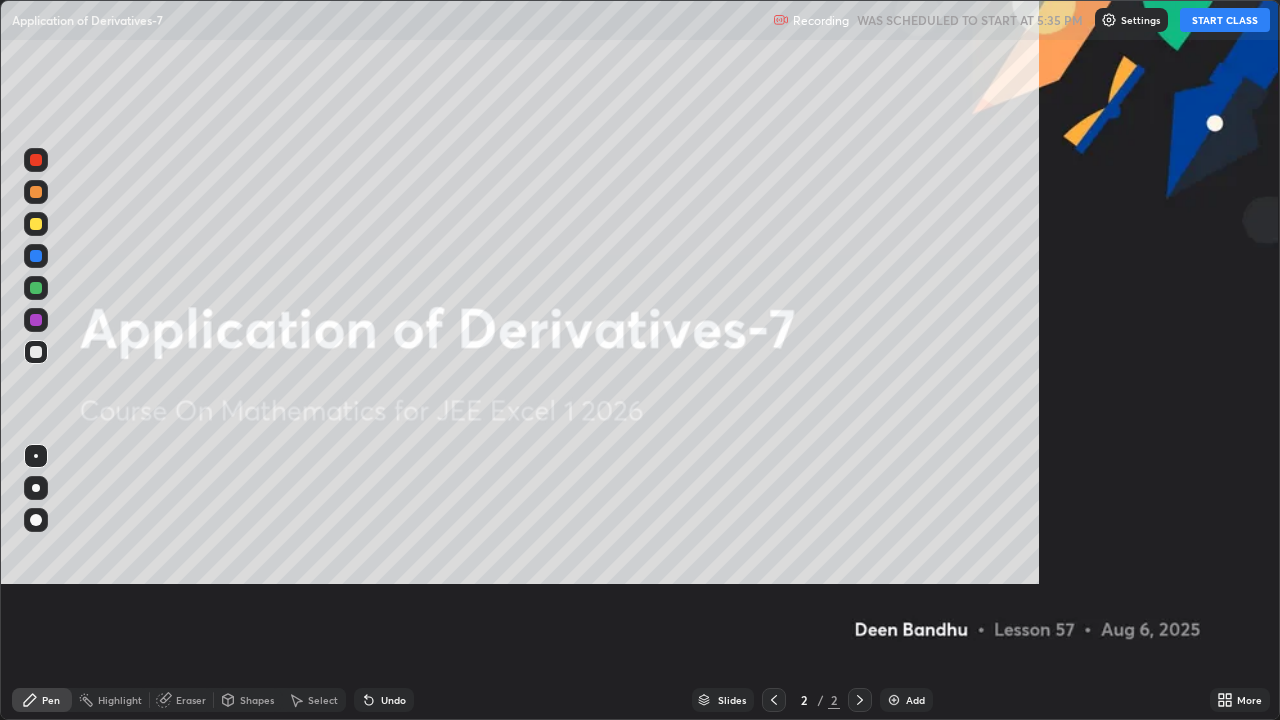 scroll, scrollTop: 99280, scrollLeft: 98720, axis: both 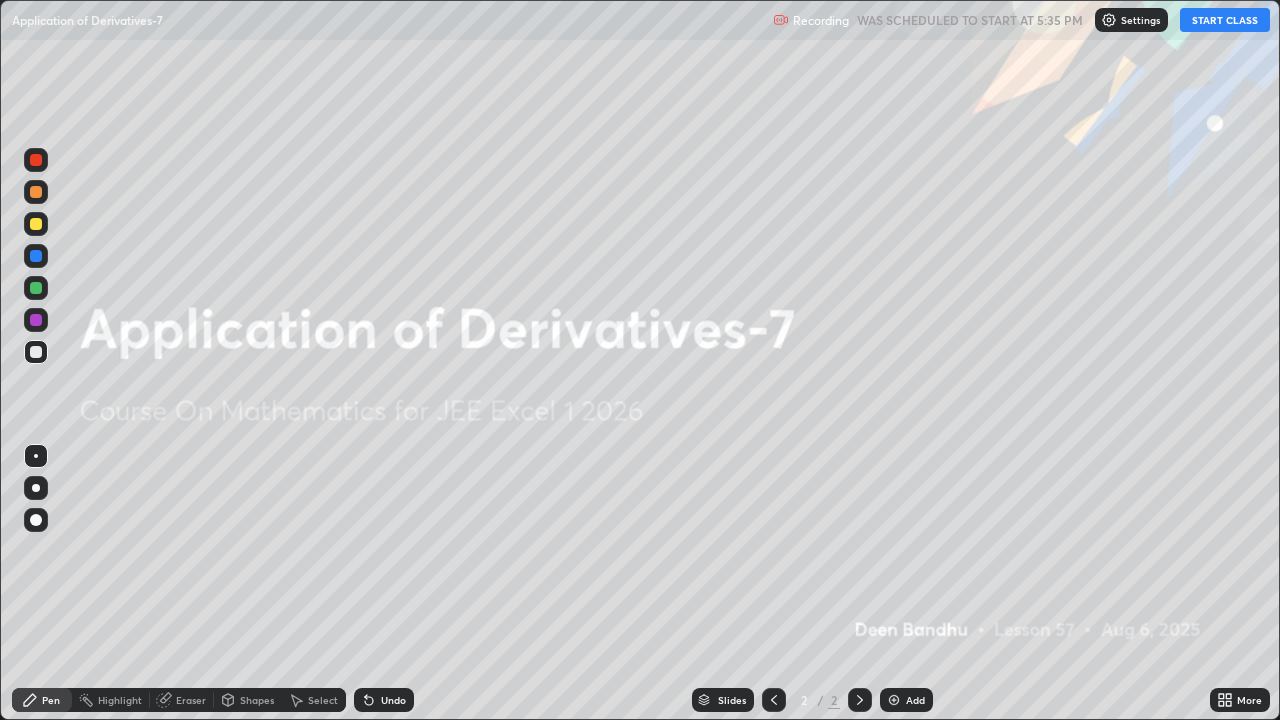 click on "START CLASS" at bounding box center [1225, 20] 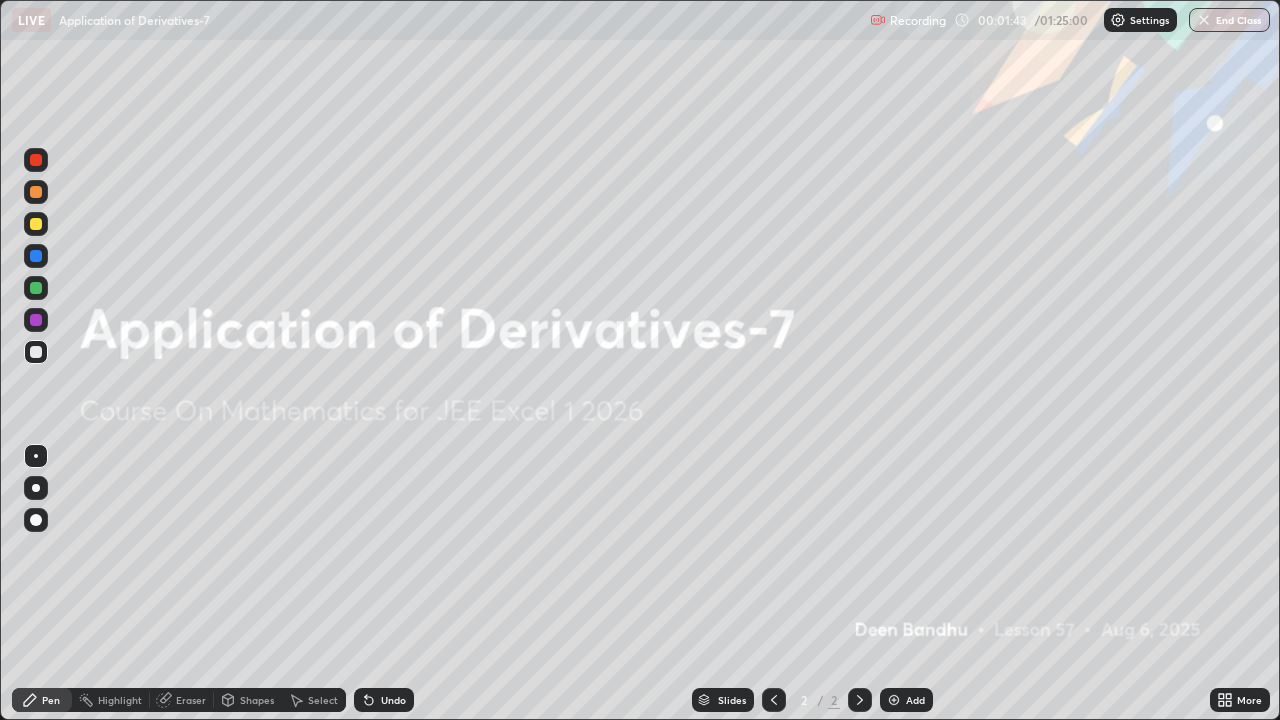 click on "Add" at bounding box center (906, 700) 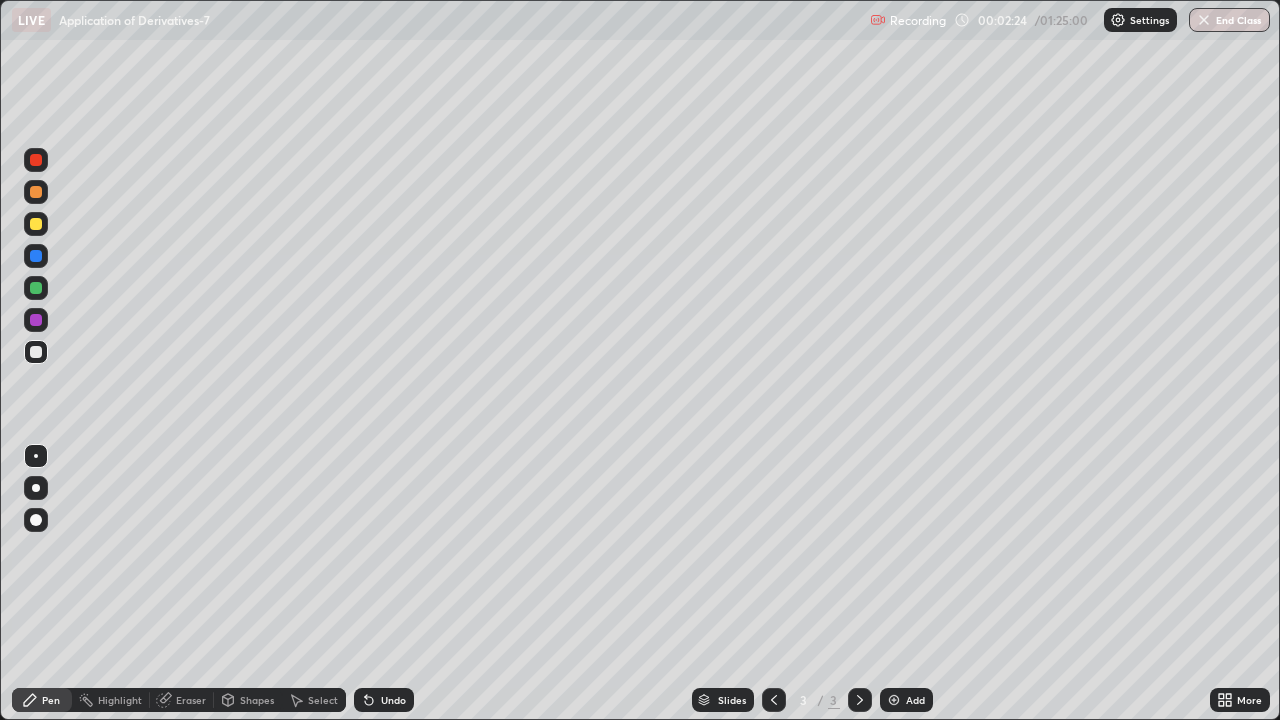 click at bounding box center [36, 224] 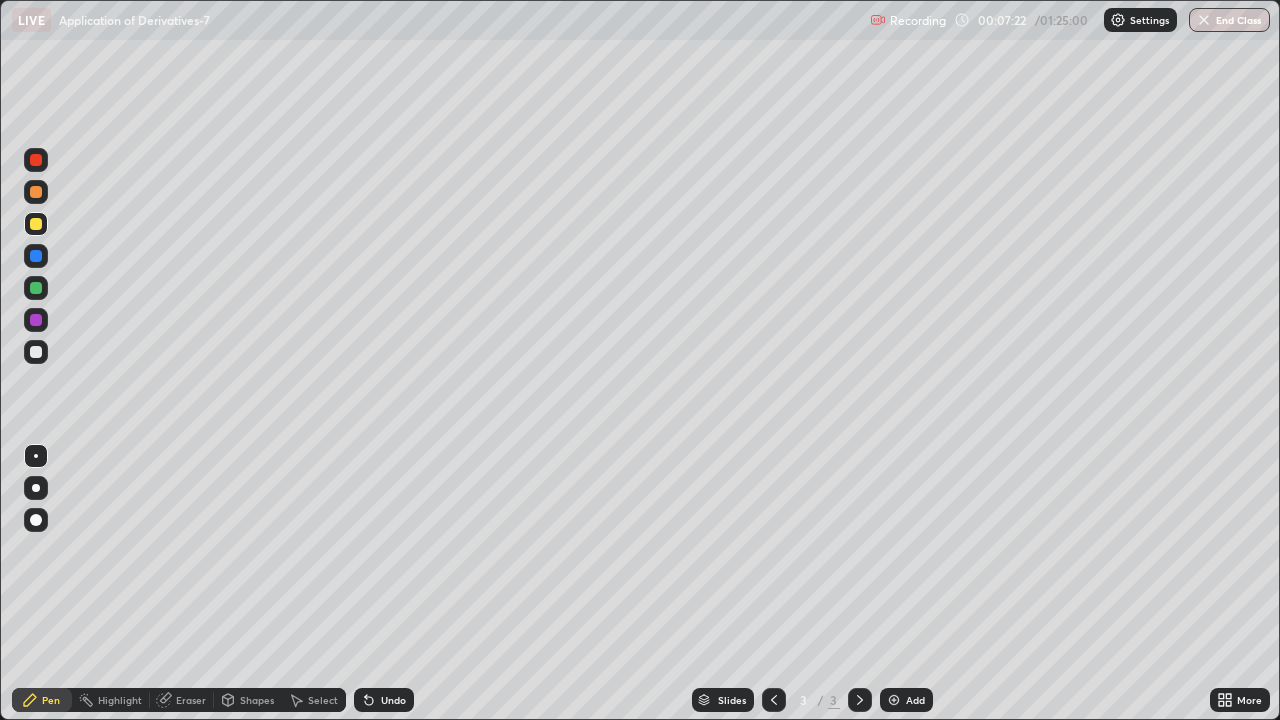 click at bounding box center [36, 320] 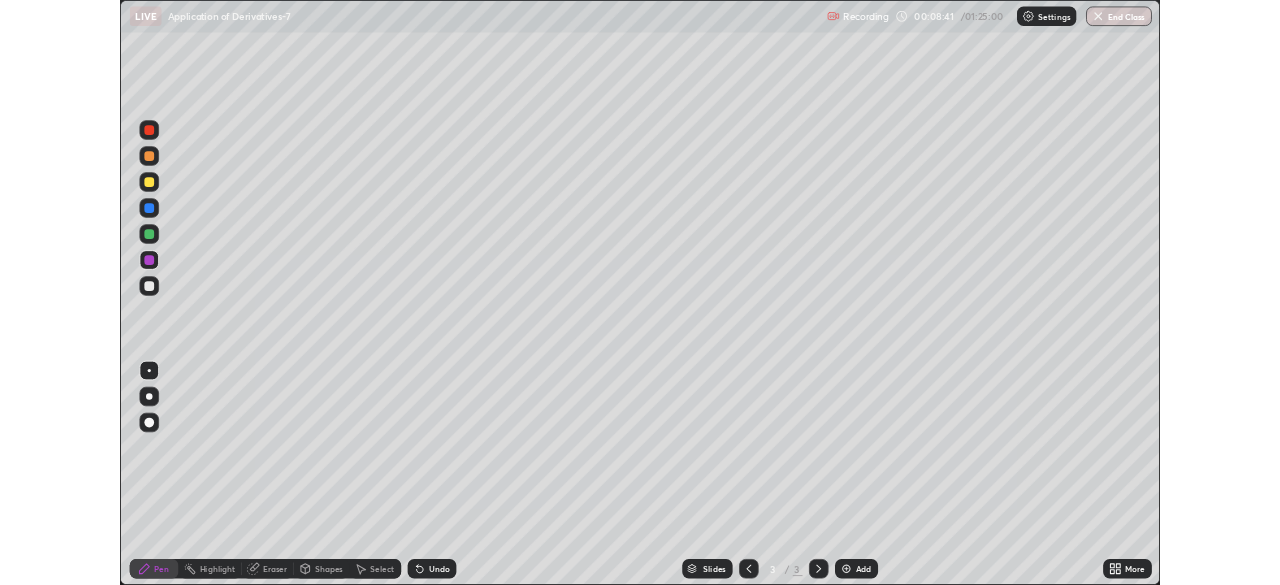 scroll, scrollTop: 585, scrollLeft: 1280, axis: both 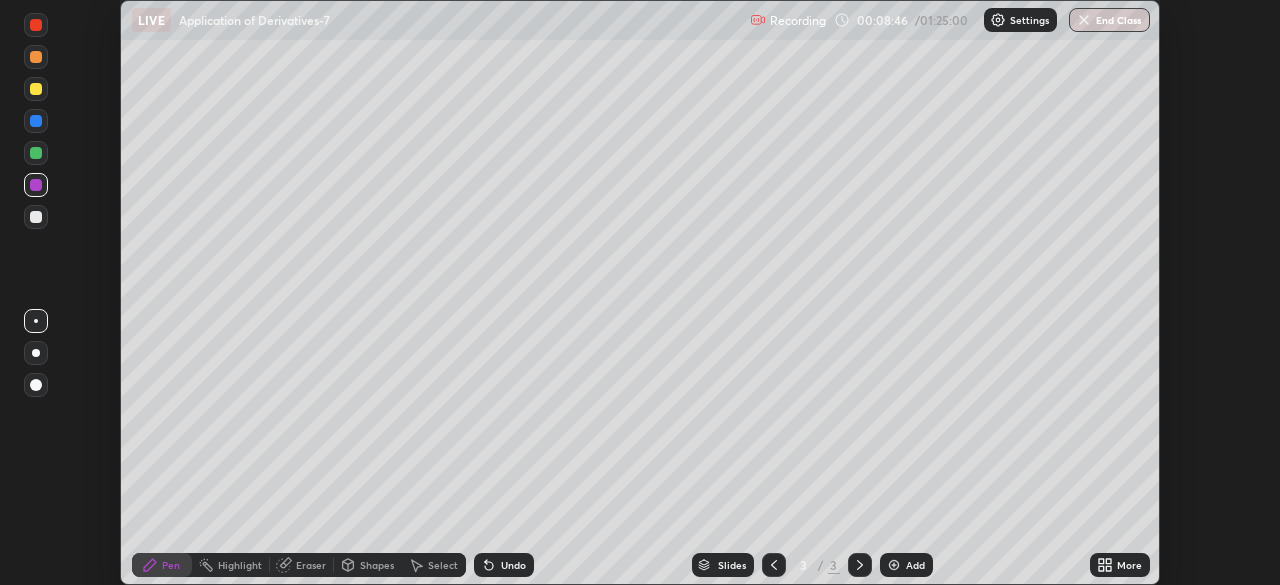 click 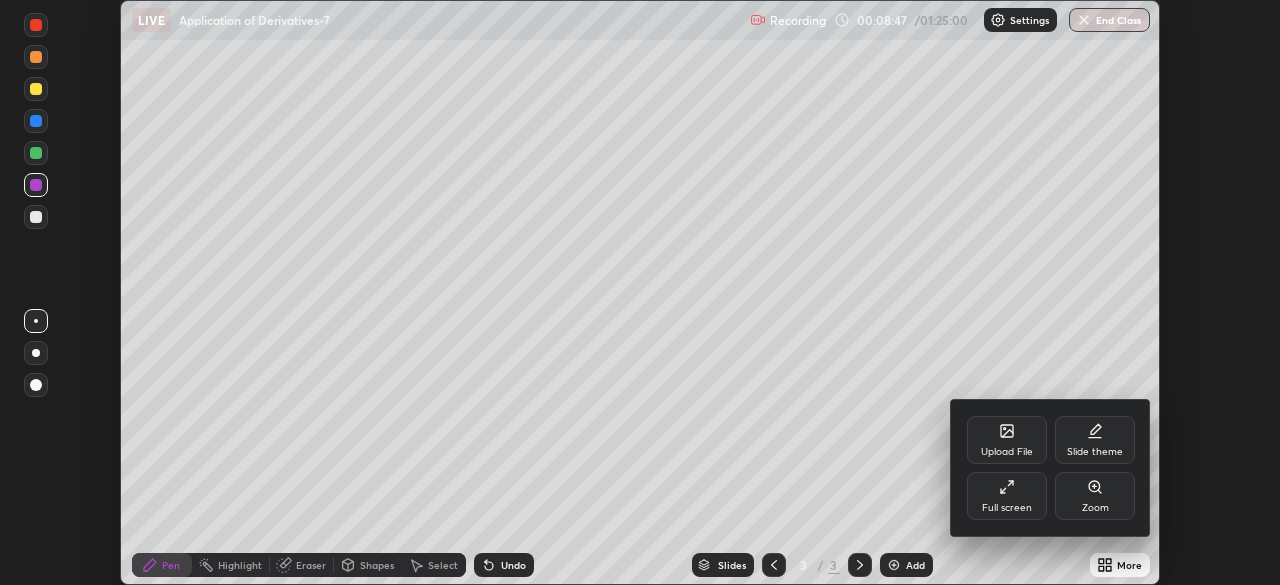click on "Full screen" at bounding box center [1007, 496] 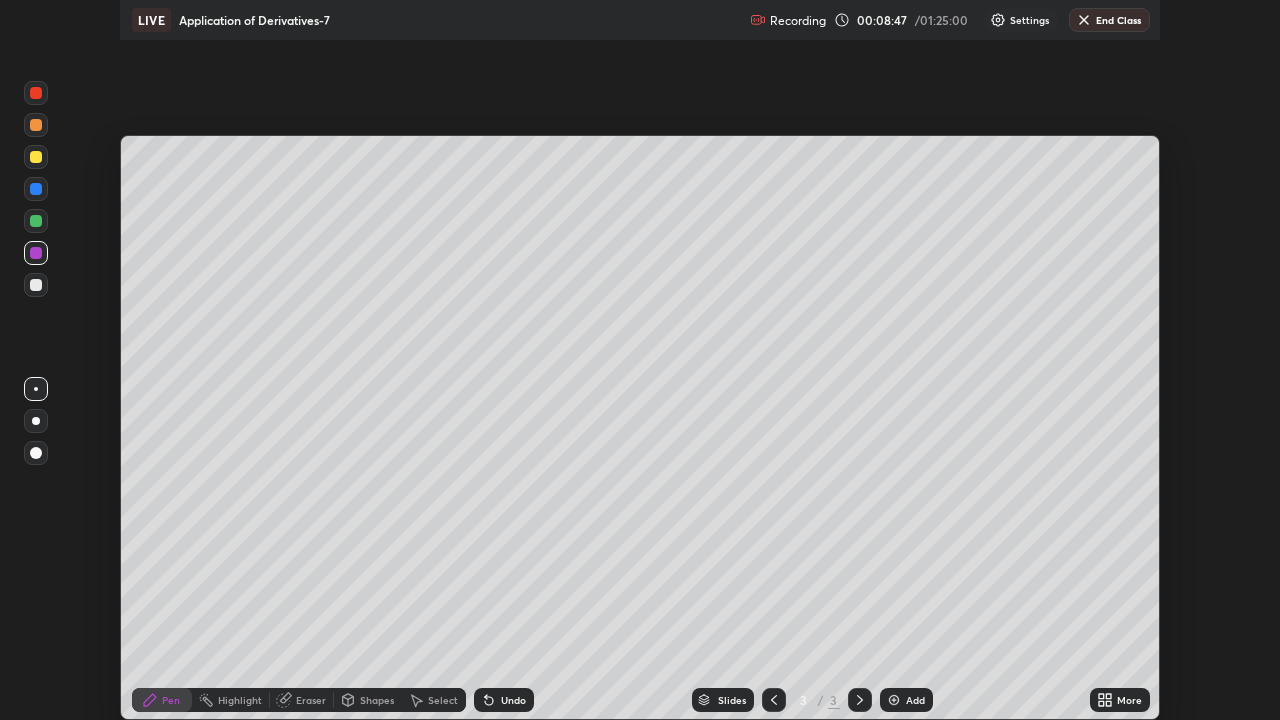 scroll, scrollTop: 99280, scrollLeft: 98720, axis: both 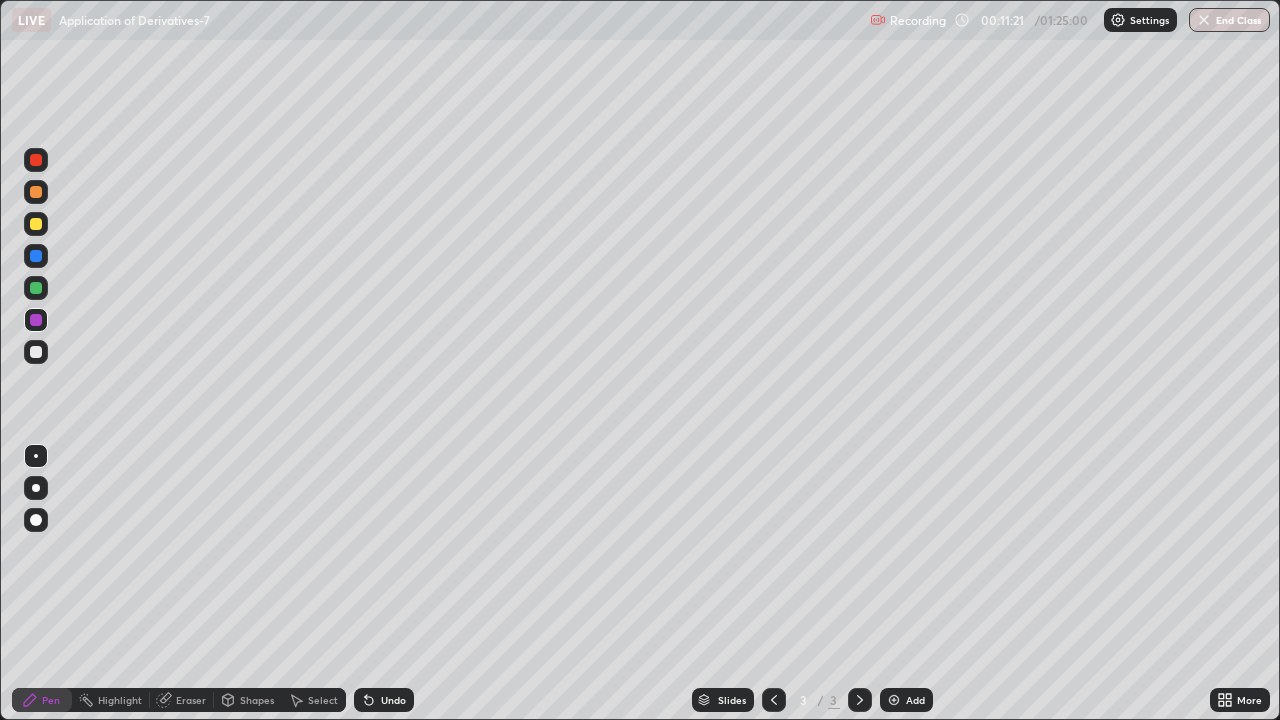 click on "Add" at bounding box center (915, 700) 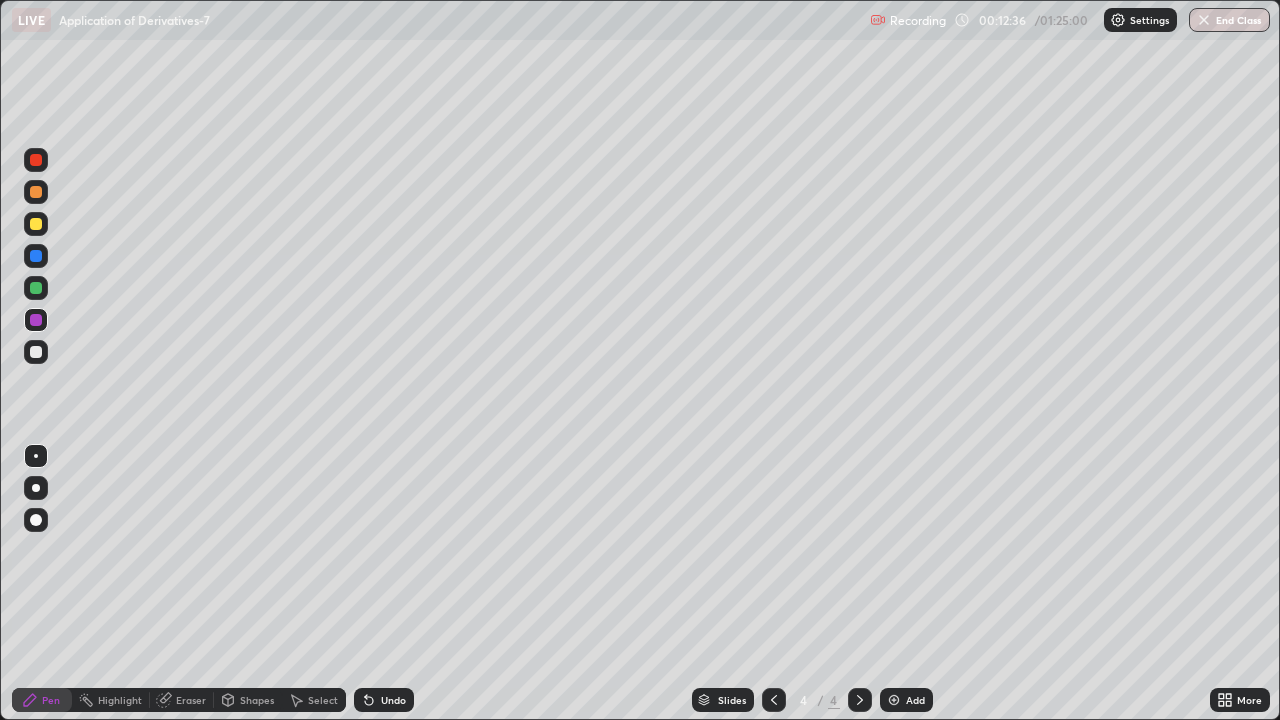 click at bounding box center [36, 256] 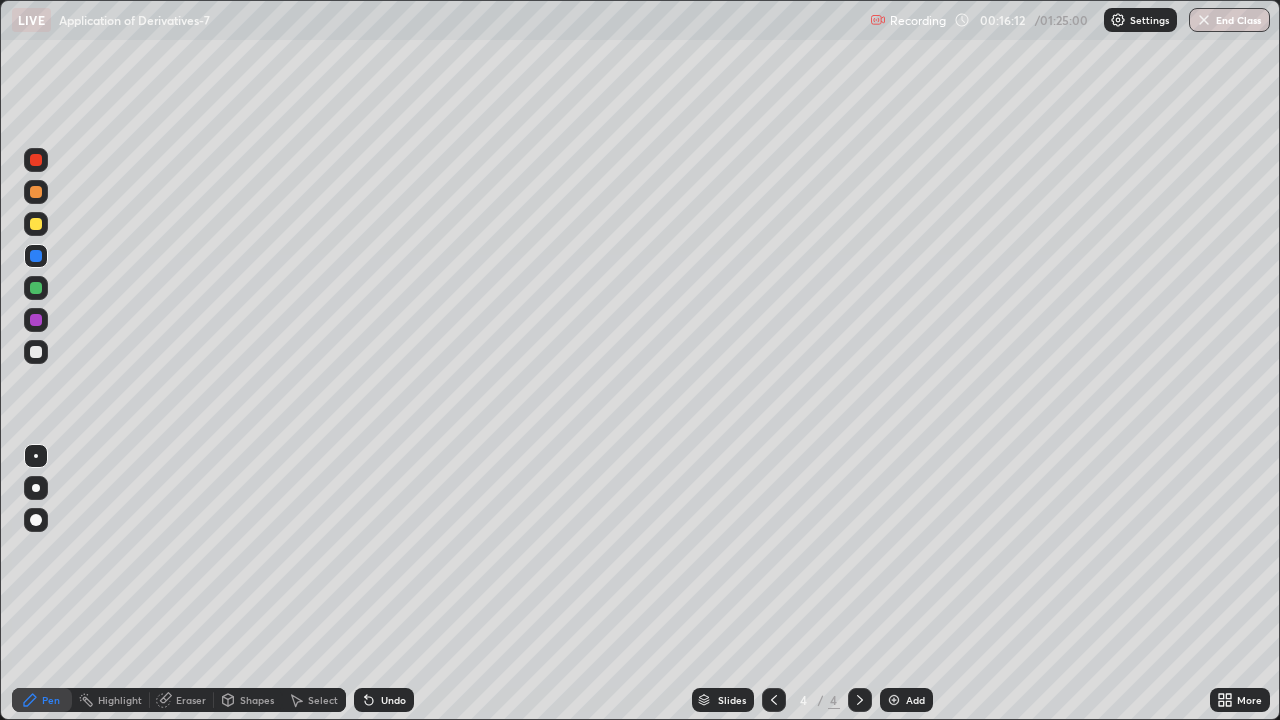 click on "Add" at bounding box center (906, 700) 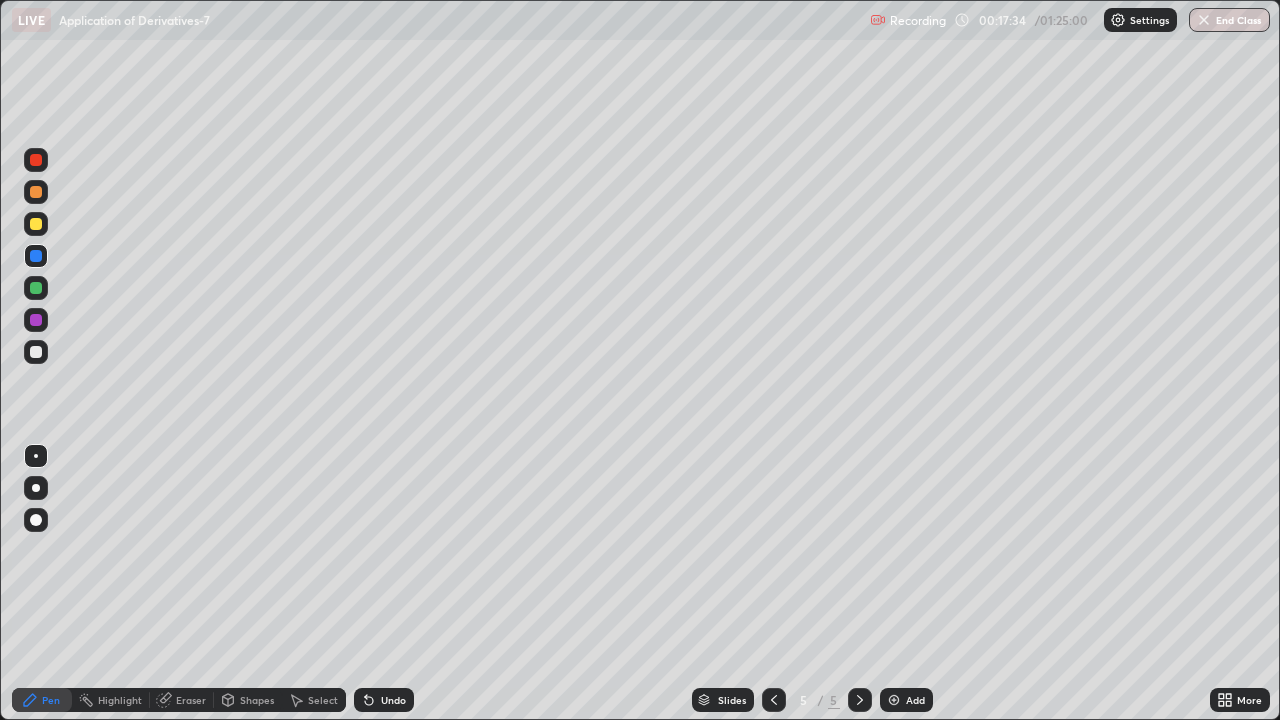click 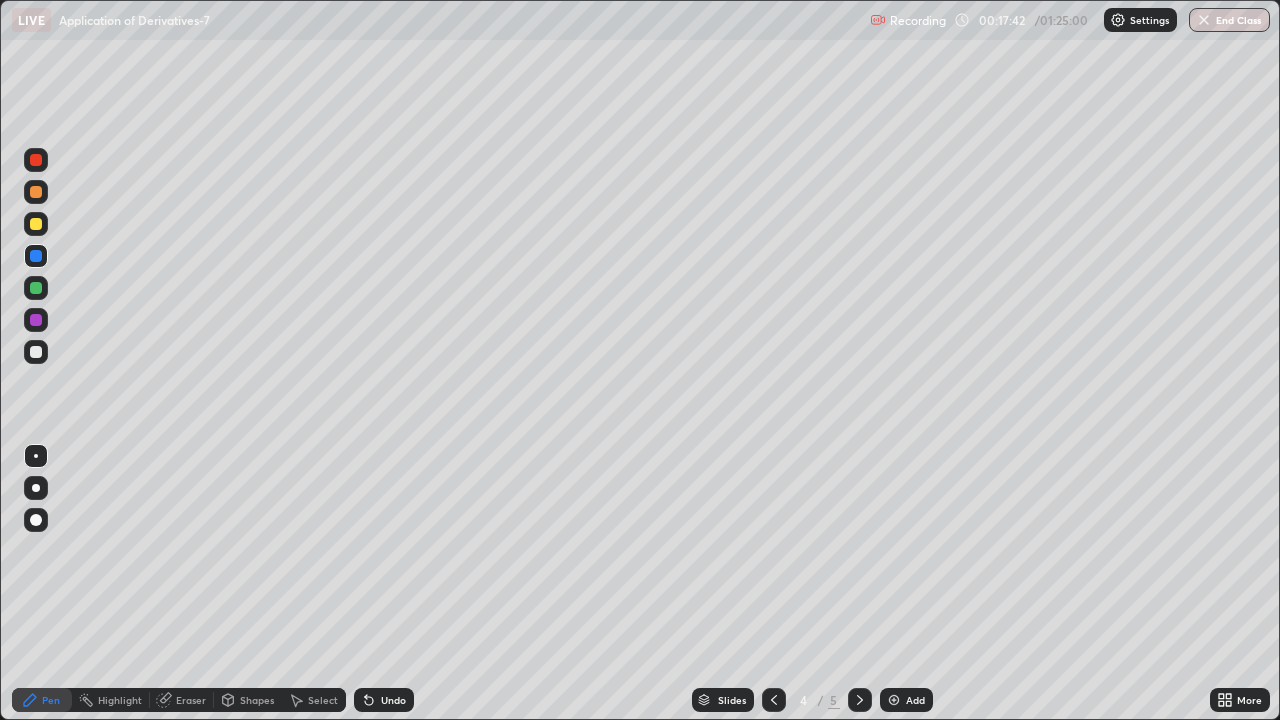 click at bounding box center (774, 700) 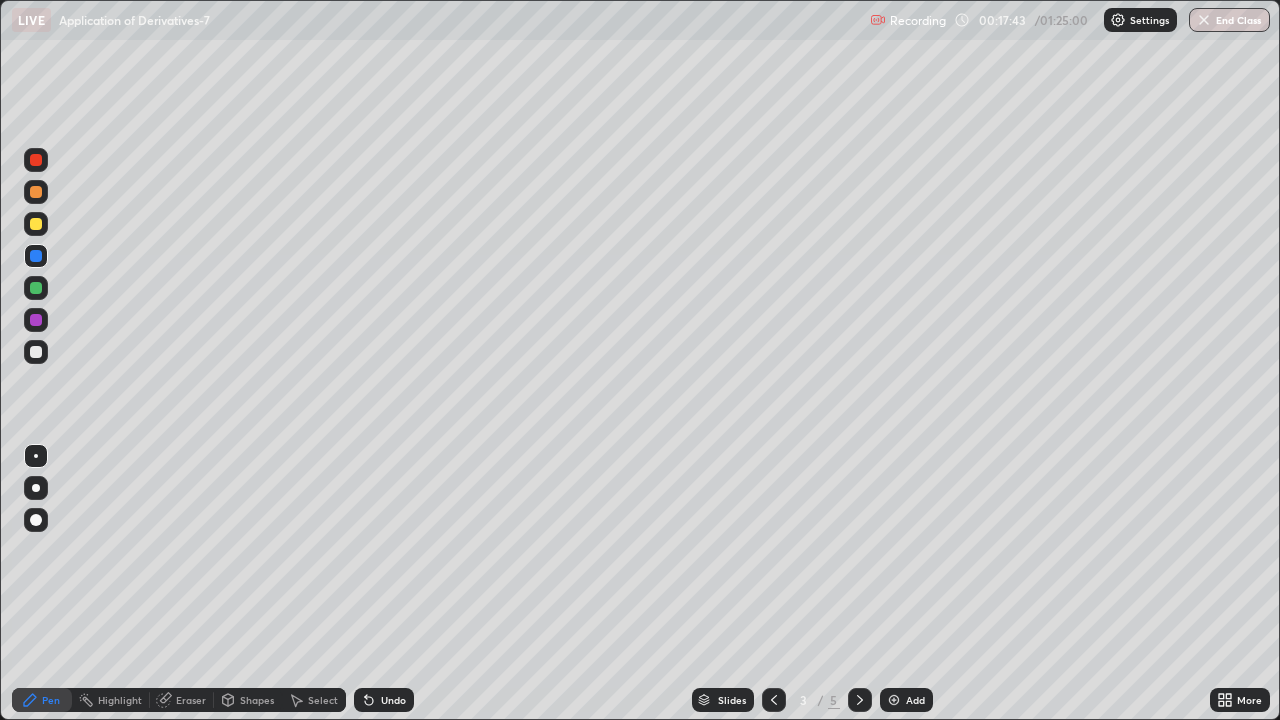 click 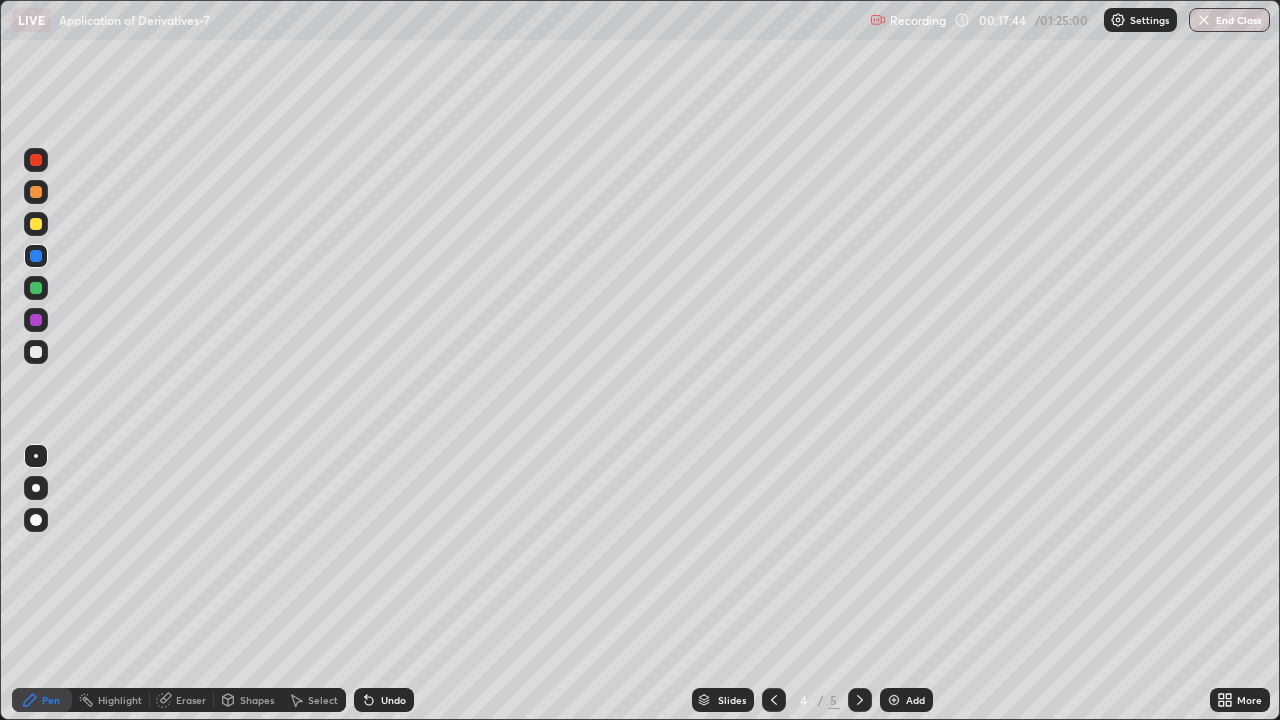 click 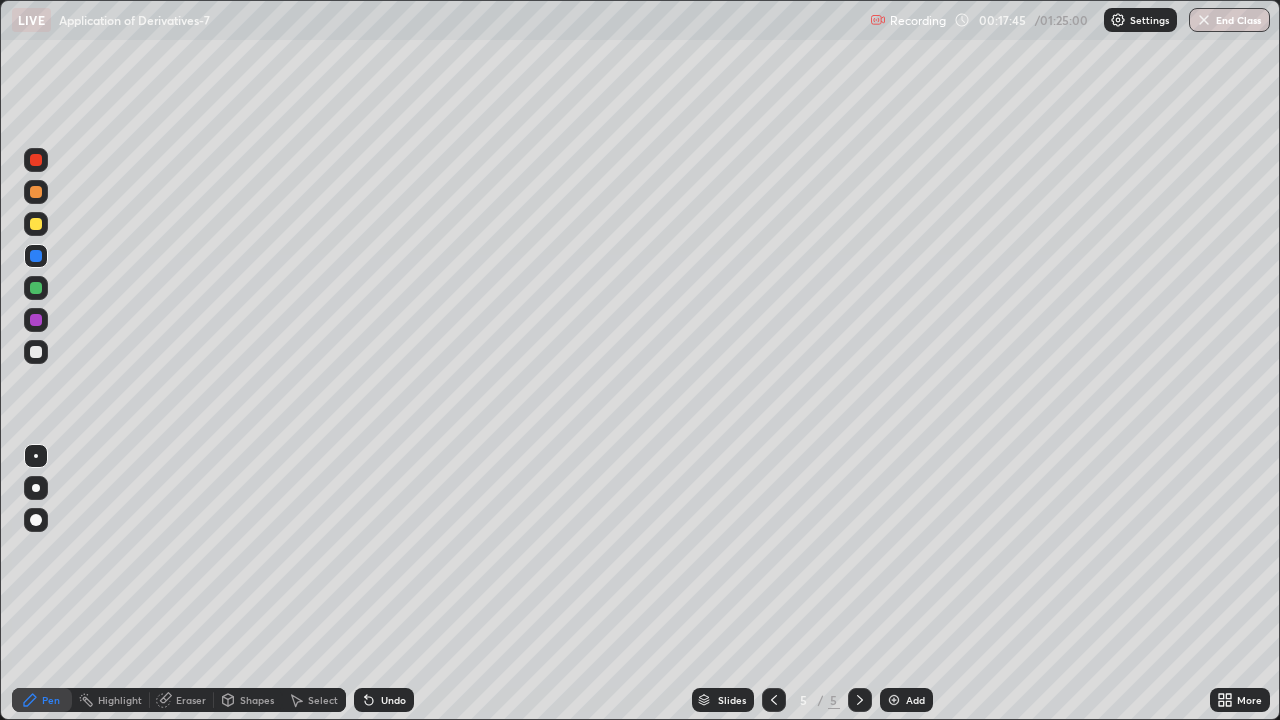 click at bounding box center [774, 700] 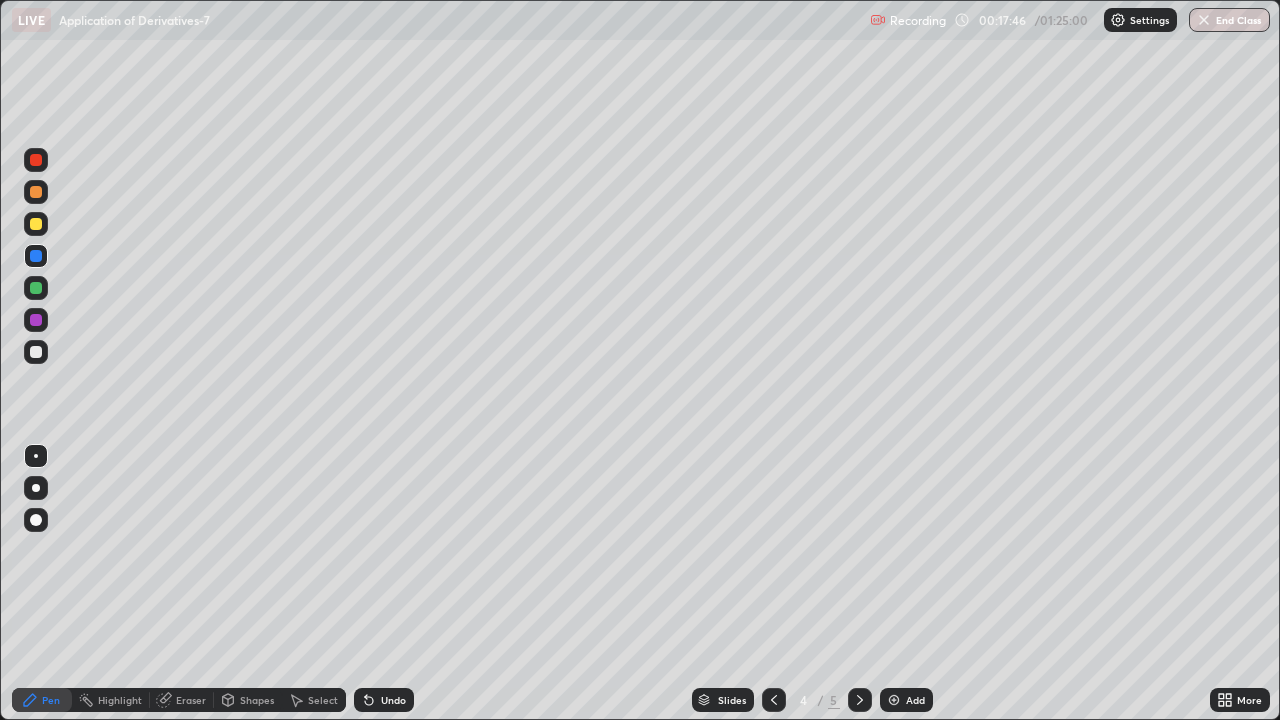 click 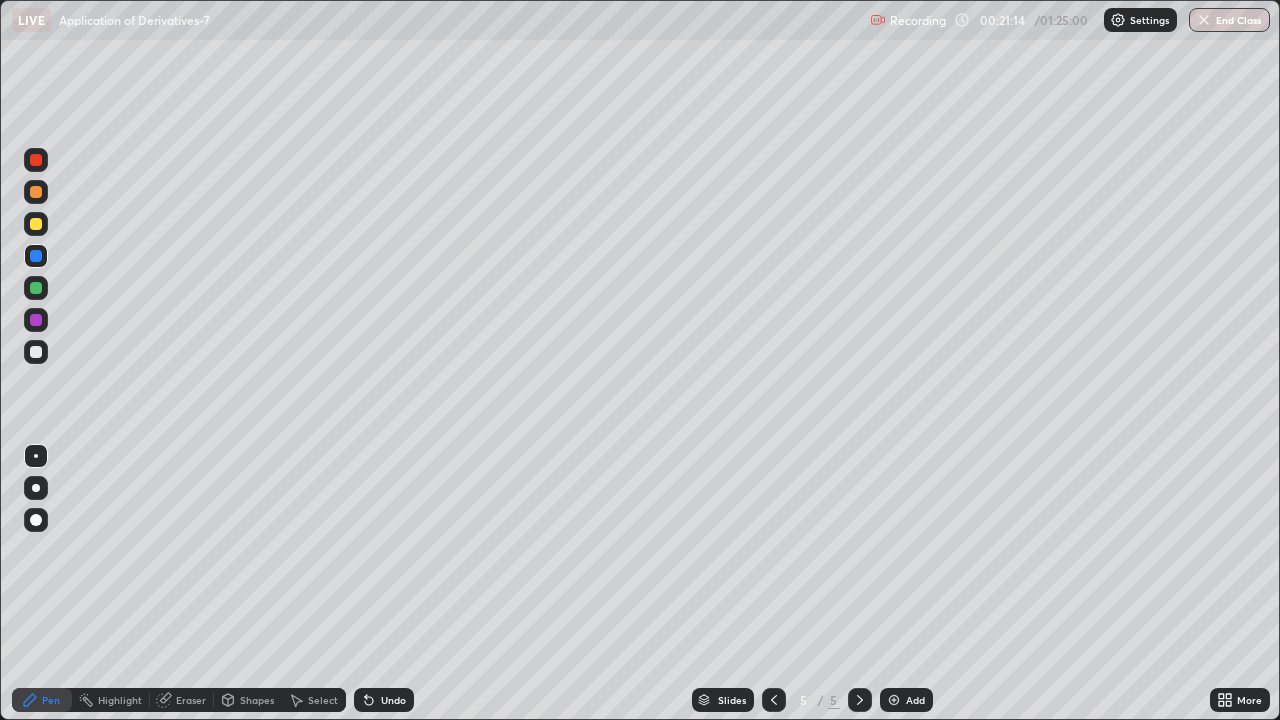 click on "Add" at bounding box center [915, 700] 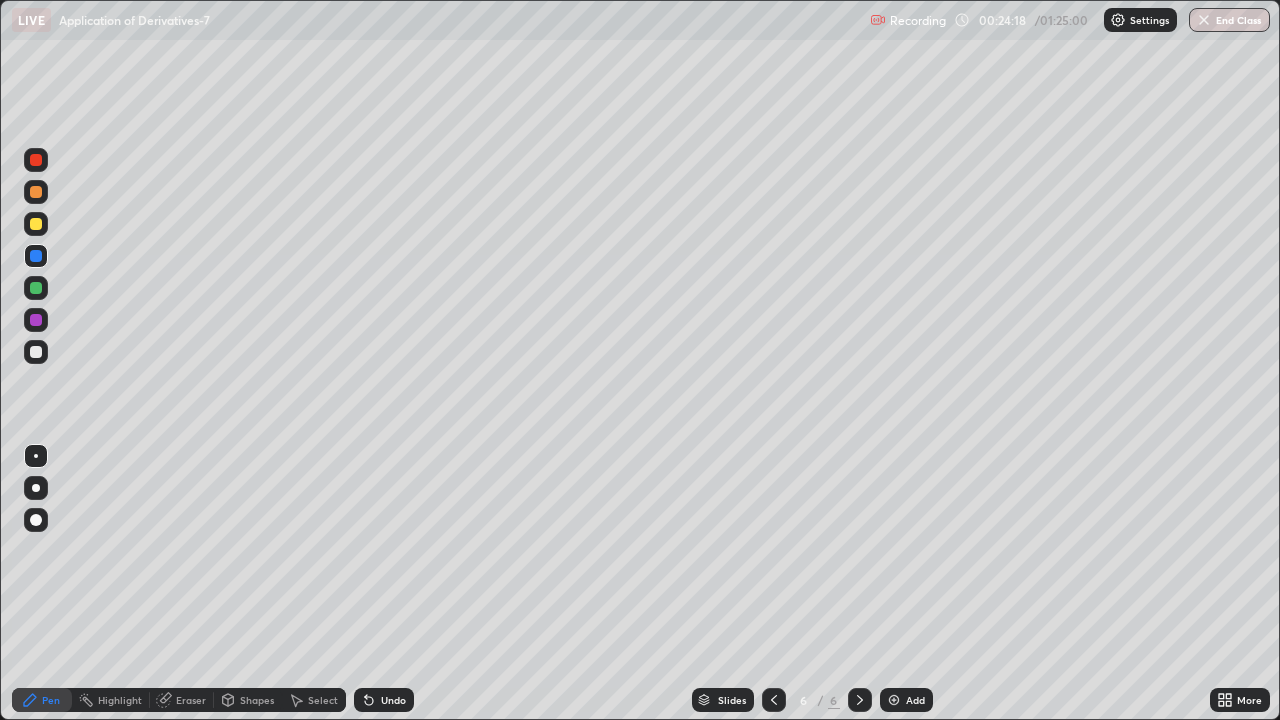 click on "Eraser" at bounding box center (191, 700) 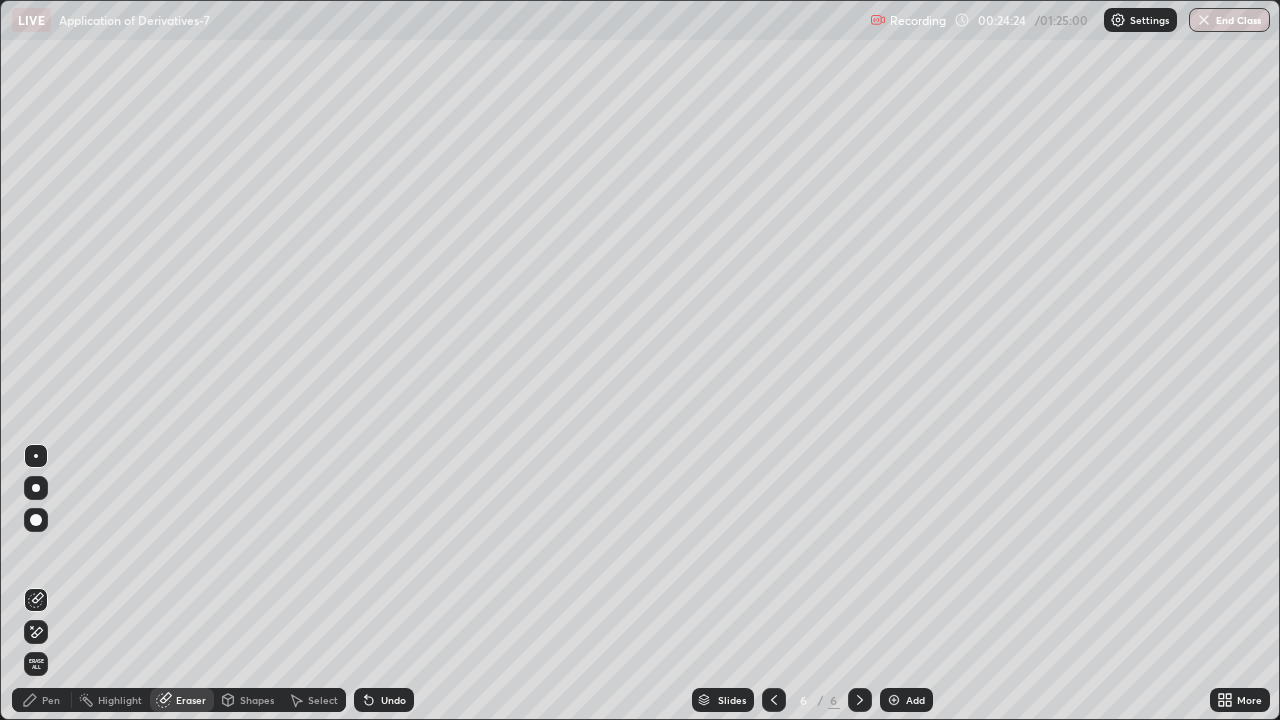 click on "Pen" at bounding box center [51, 700] 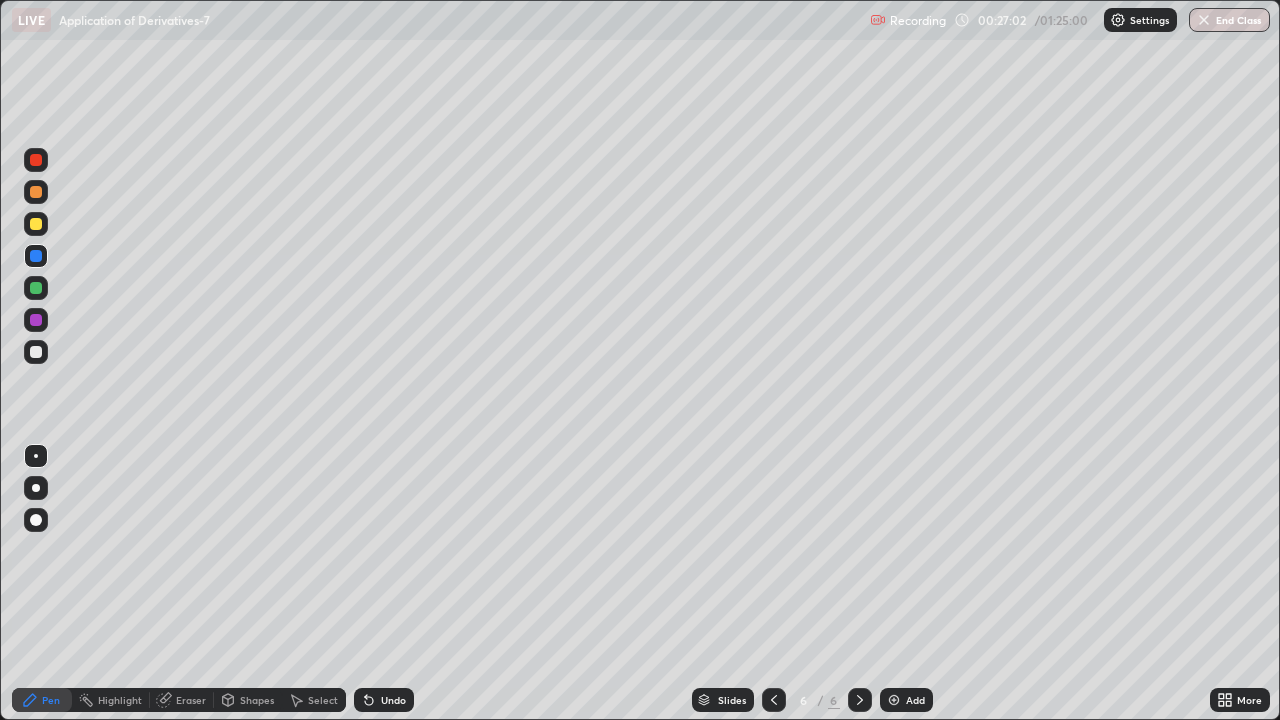 click on "Add" at bounding box center (915, 700) 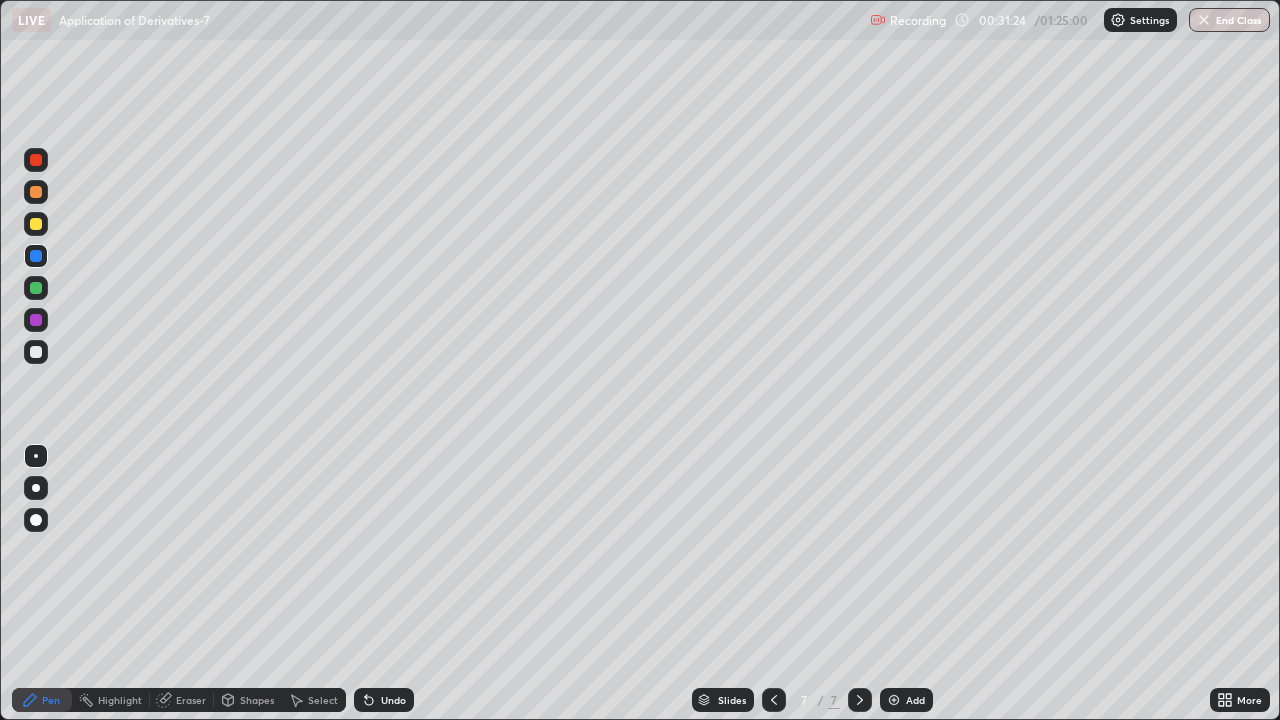 click on "Undo" at bounding box center [380, 700] 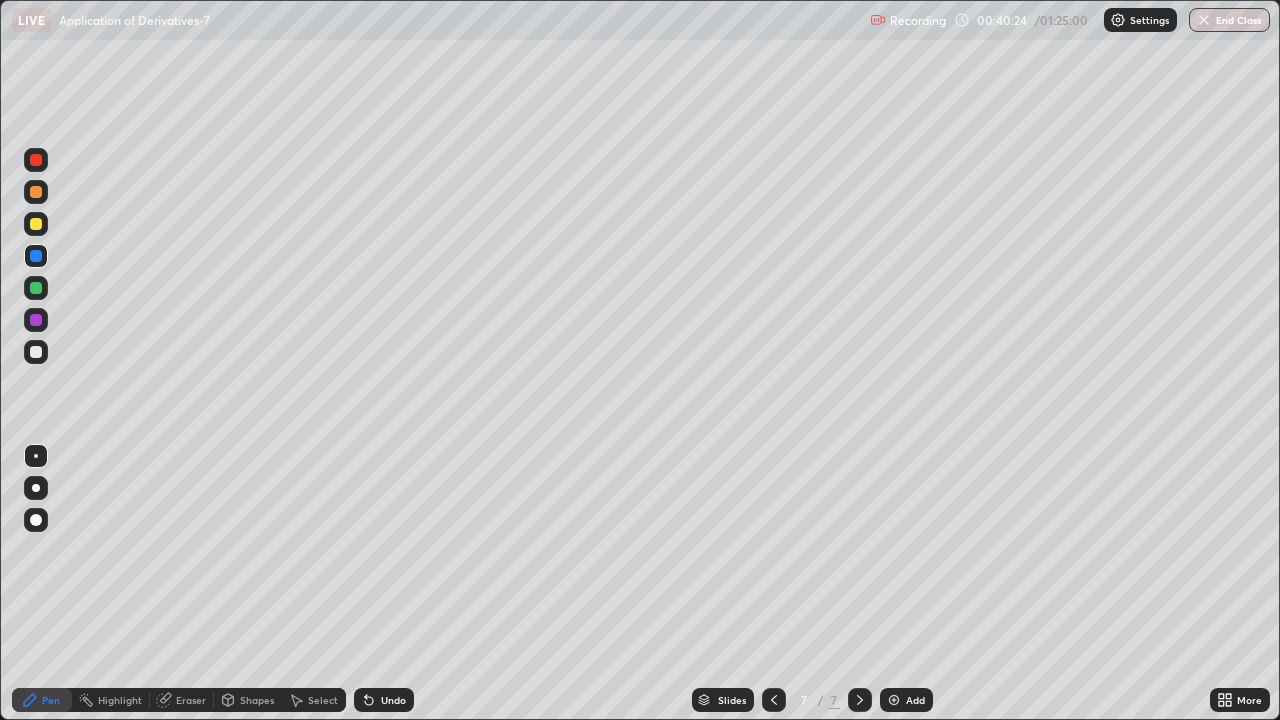click on "Add" at bounding box center [915, 700] 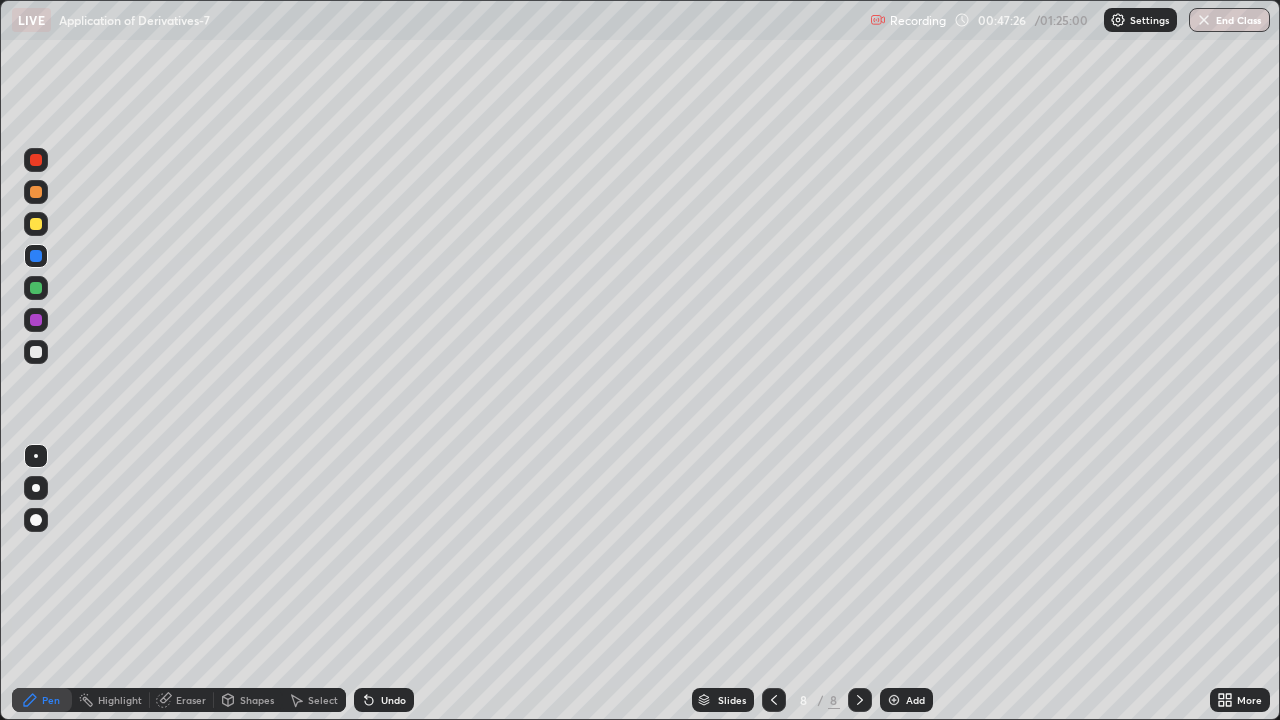 click at bounding box center [36, 320] 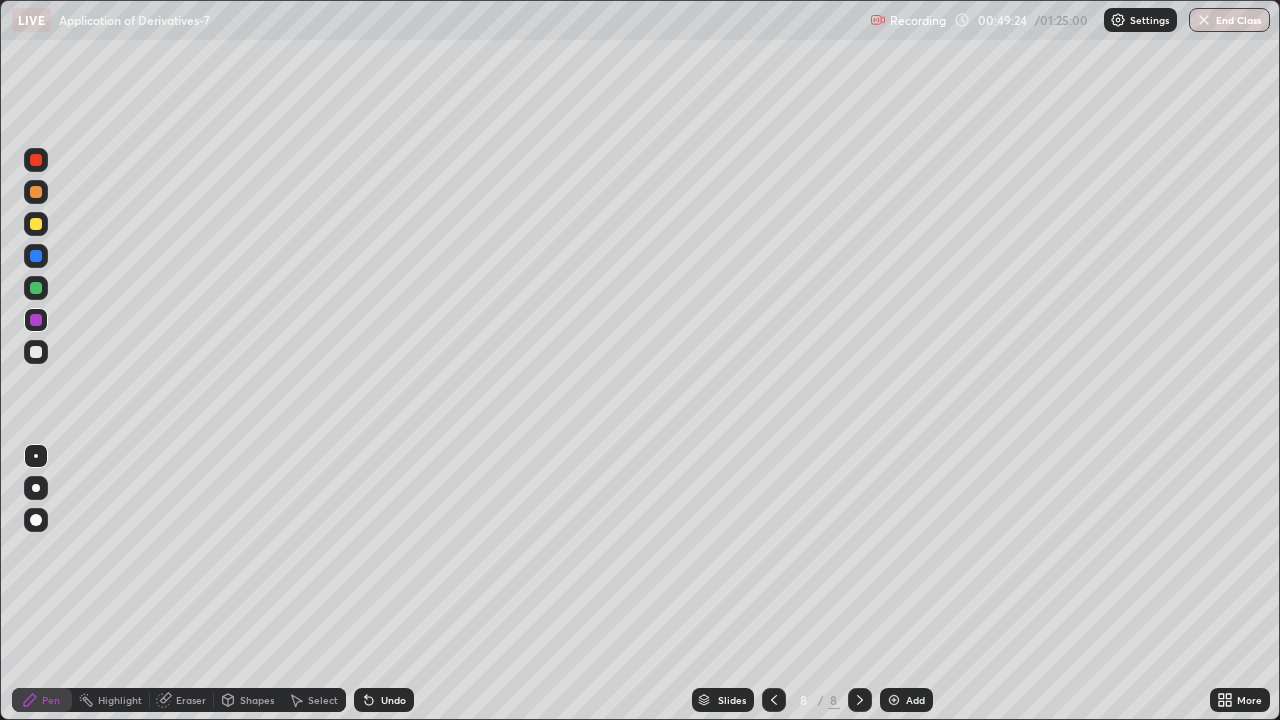 click on "Add" at bounding box center (915, 700) 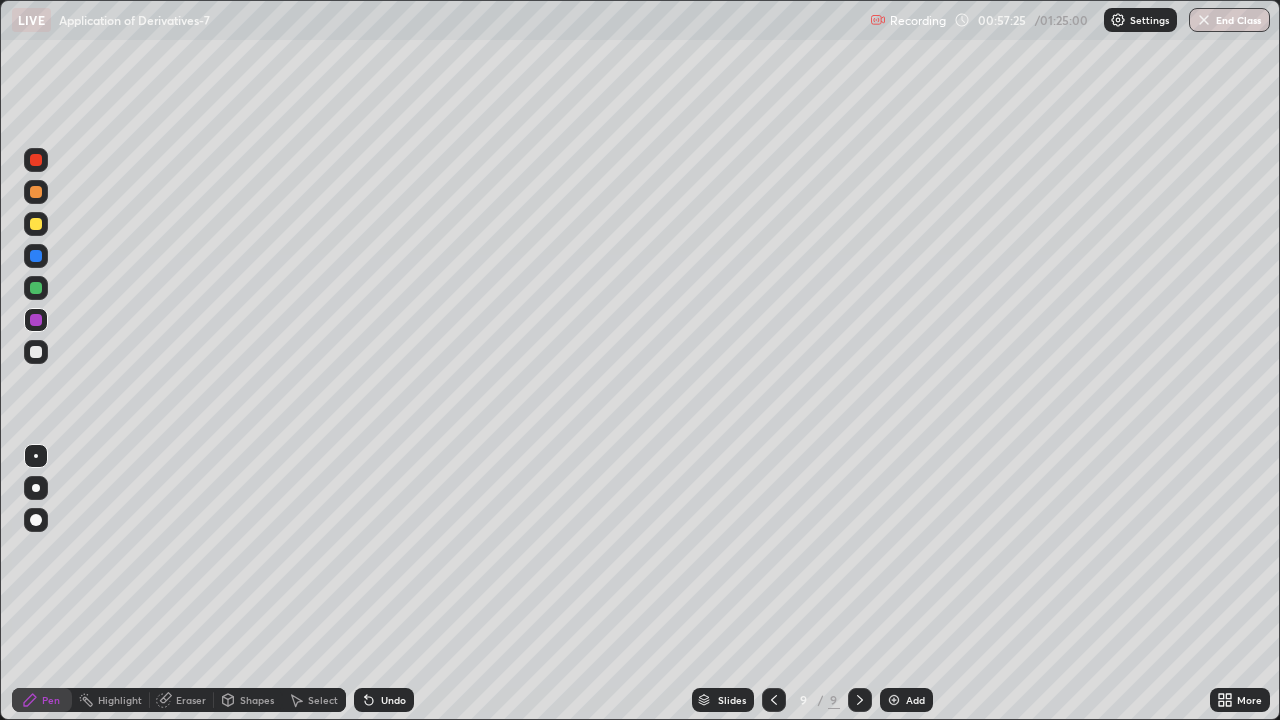 click on "Add" at bounding box center (915, 700) 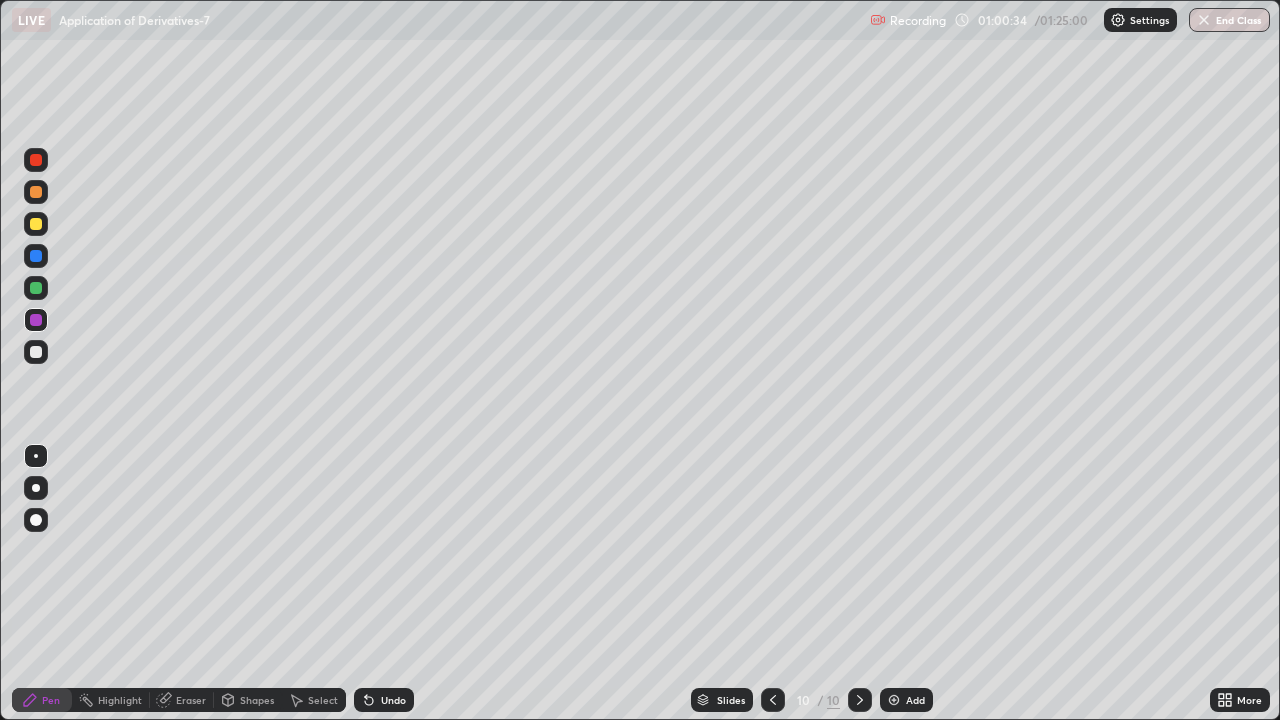 click at bounding box center (36, 288) 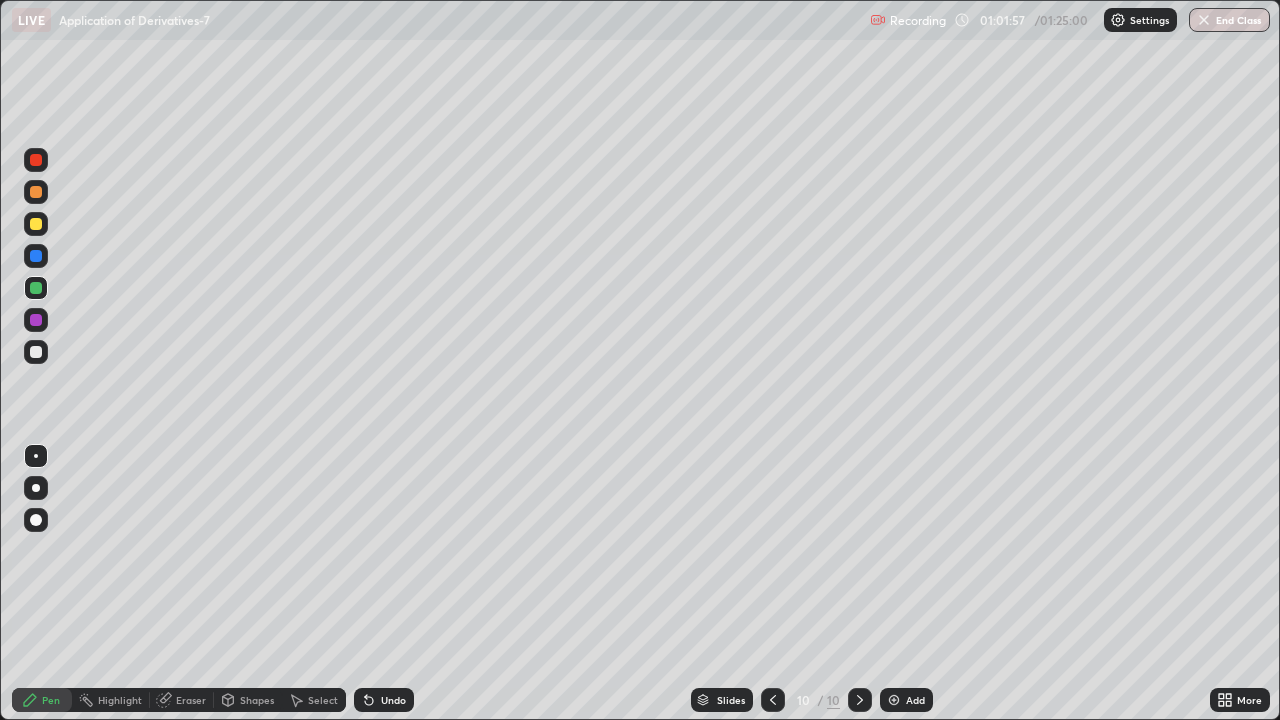 click on "Add" at bounding box center [915, 700] 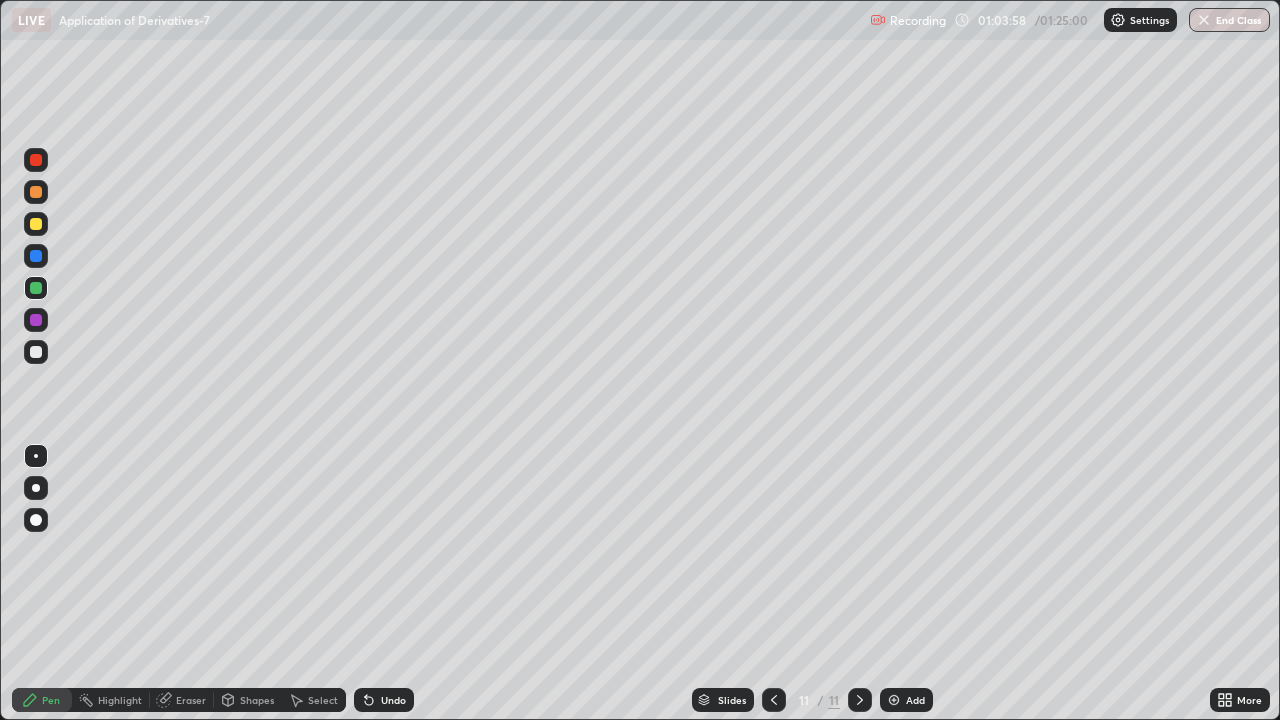 click 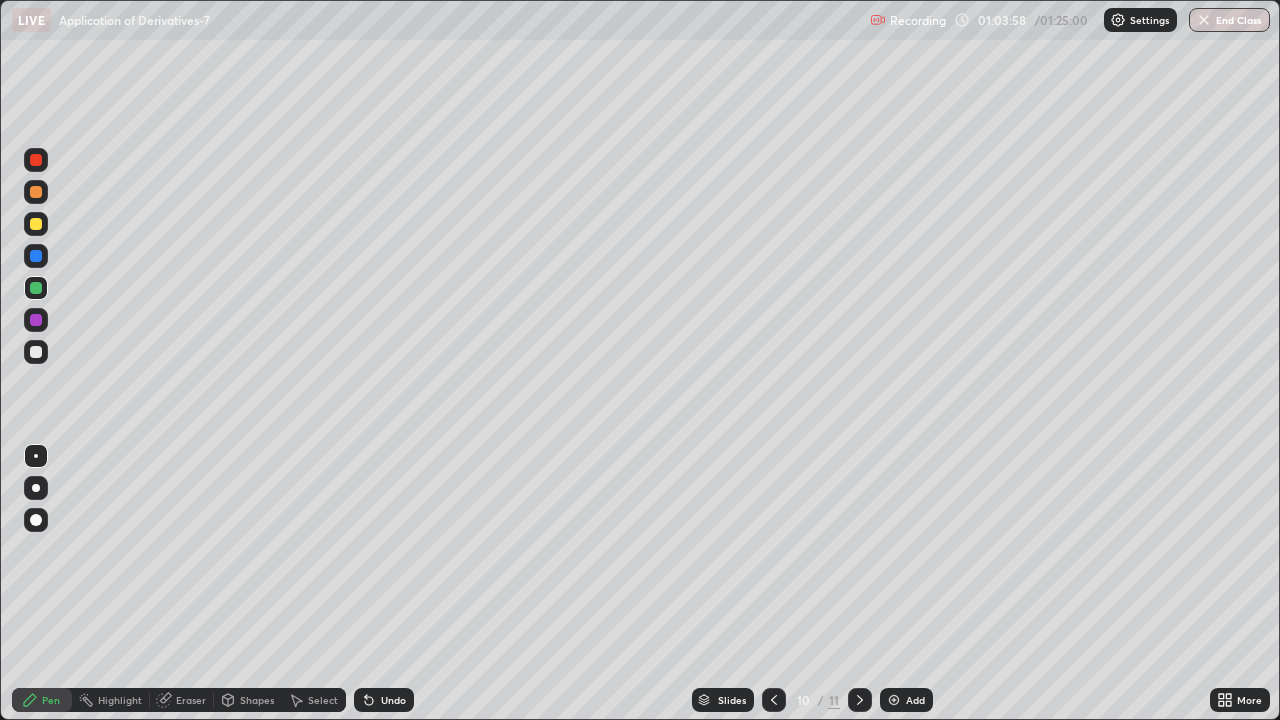 click 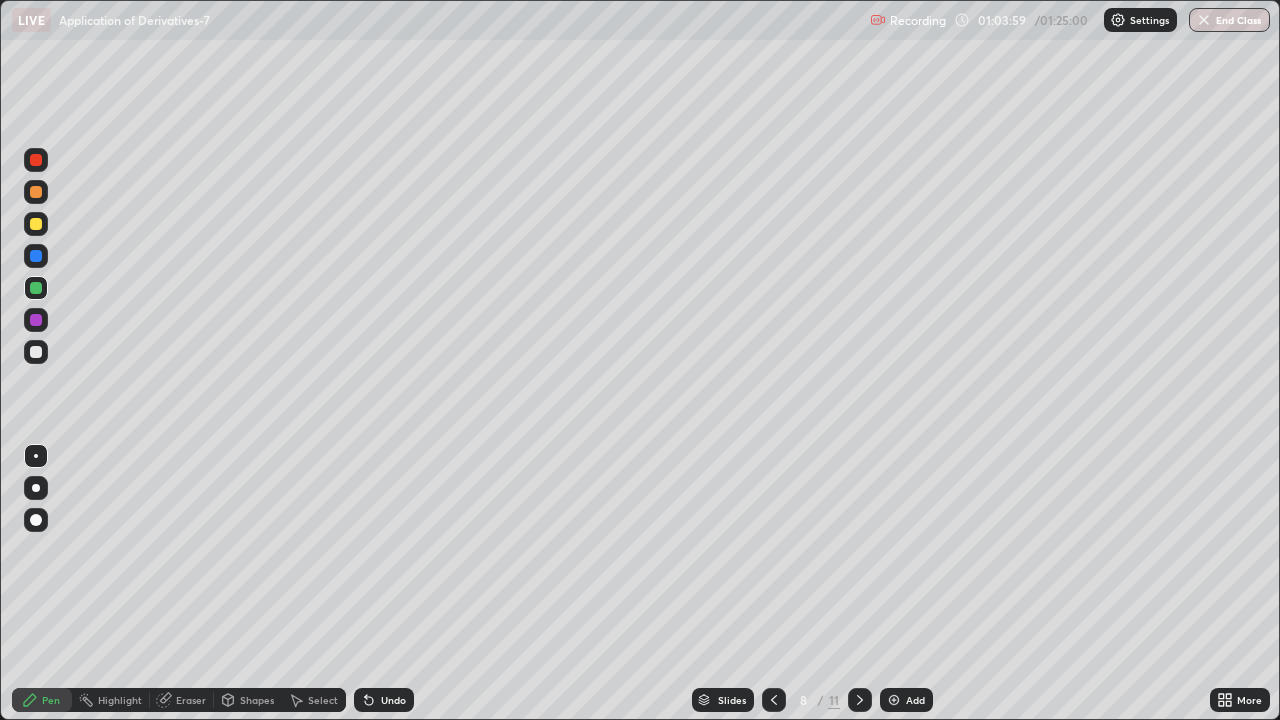 click 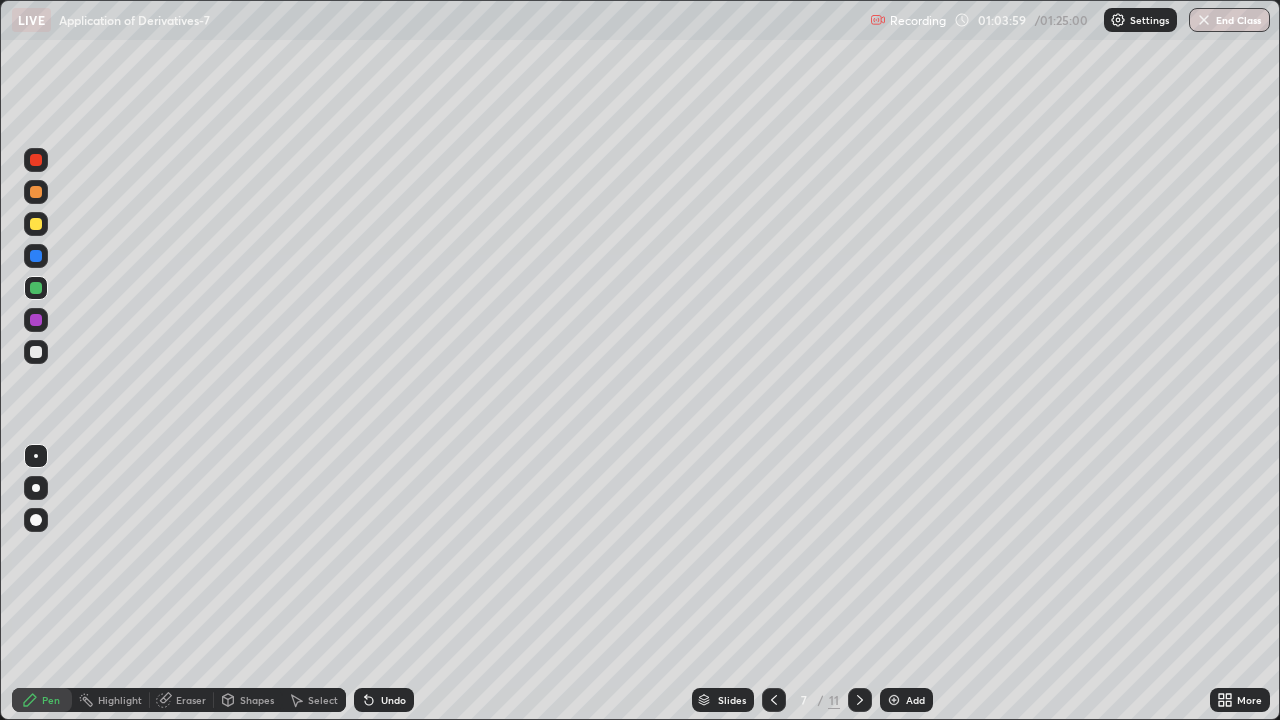 click 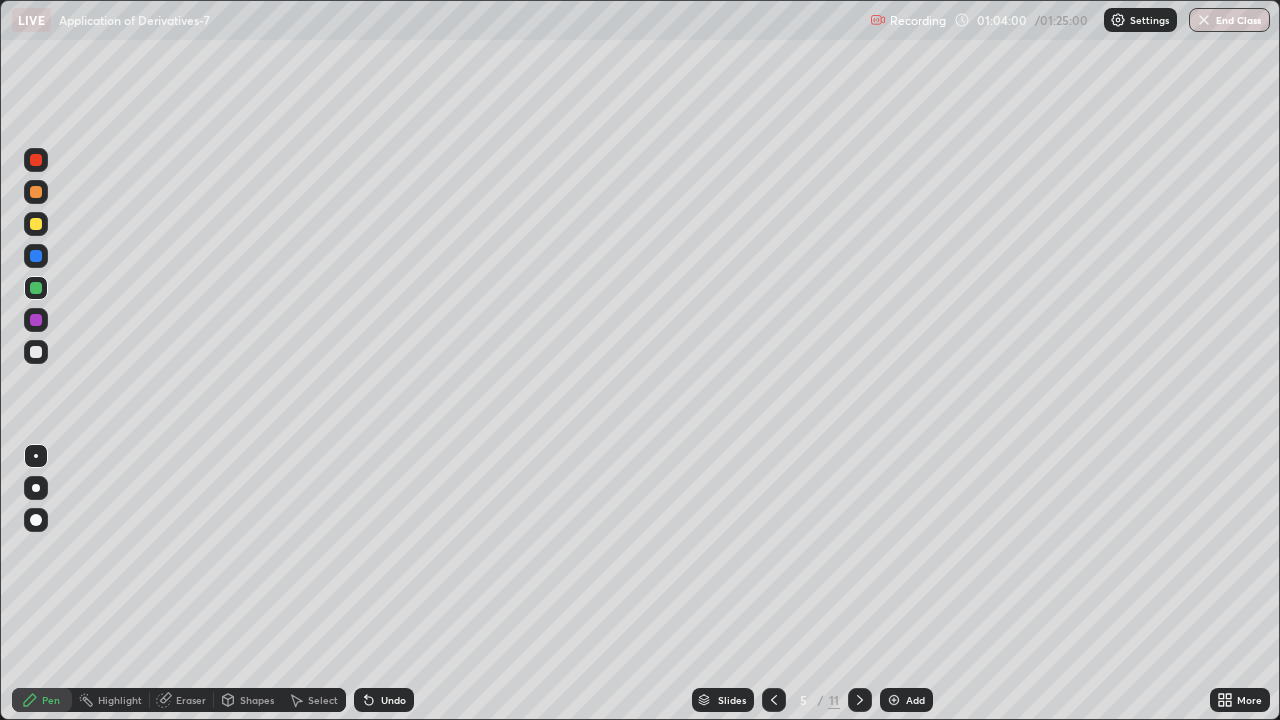 click 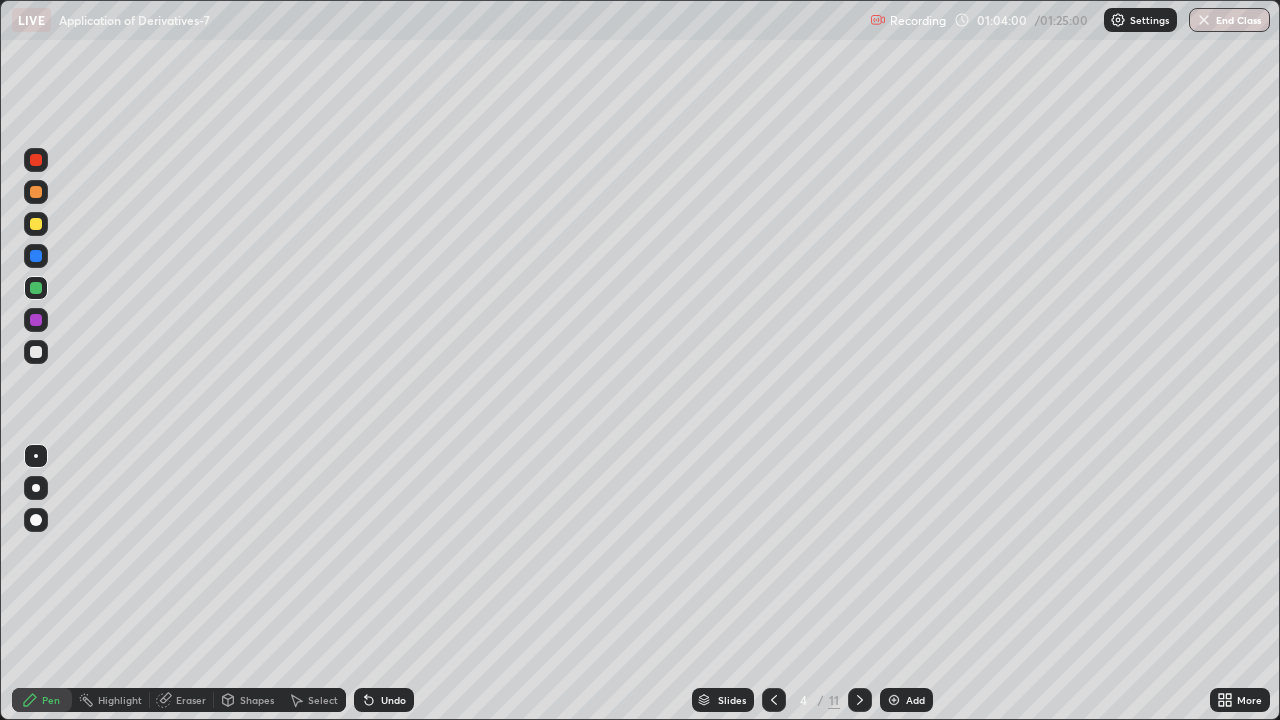click 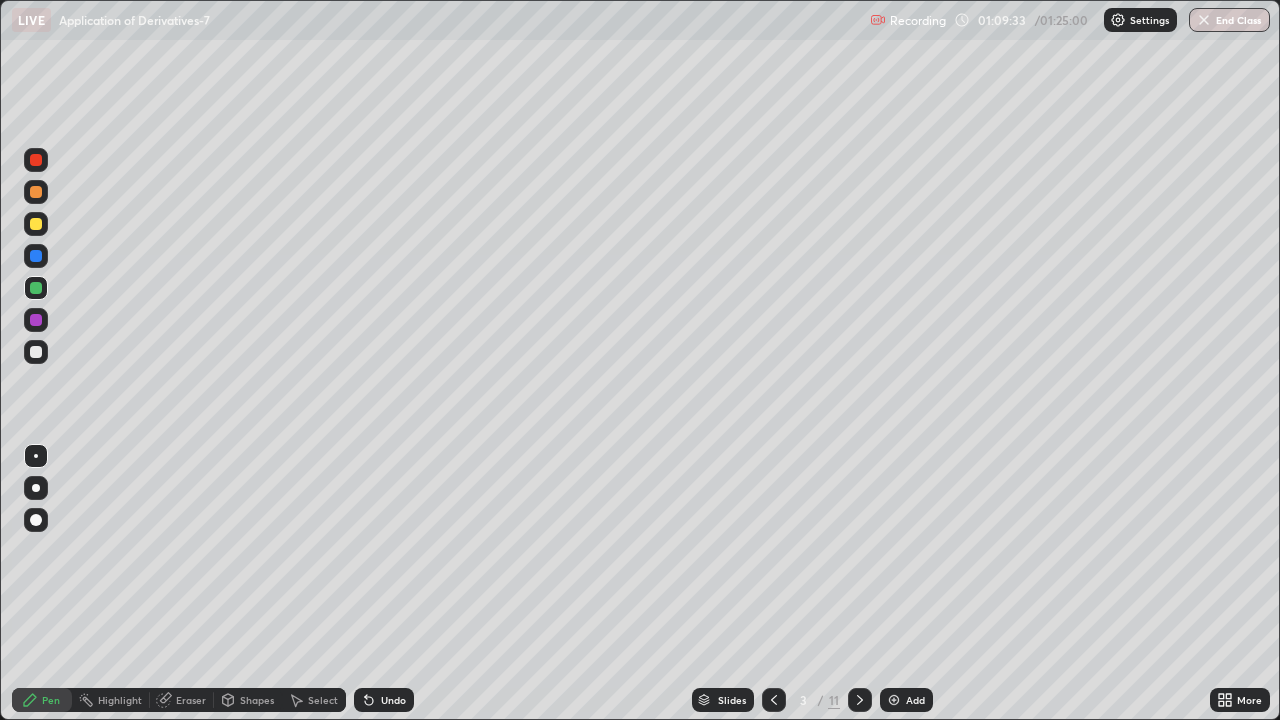 click 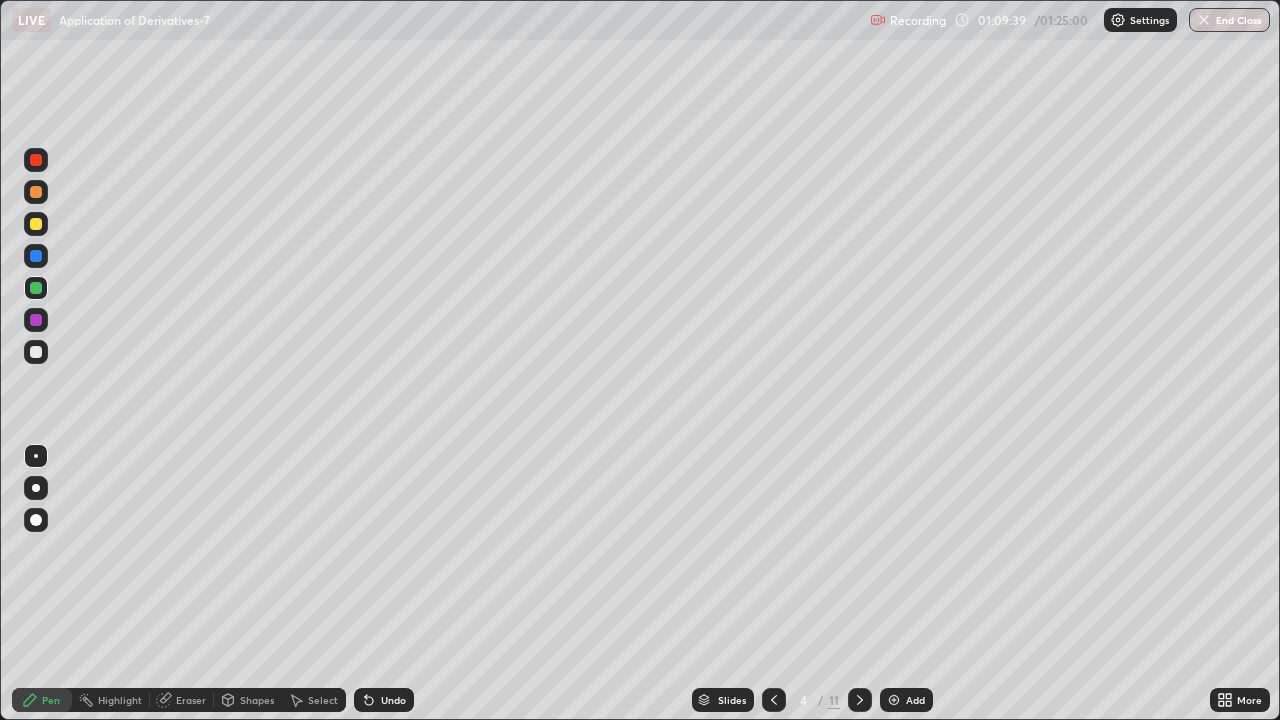 click 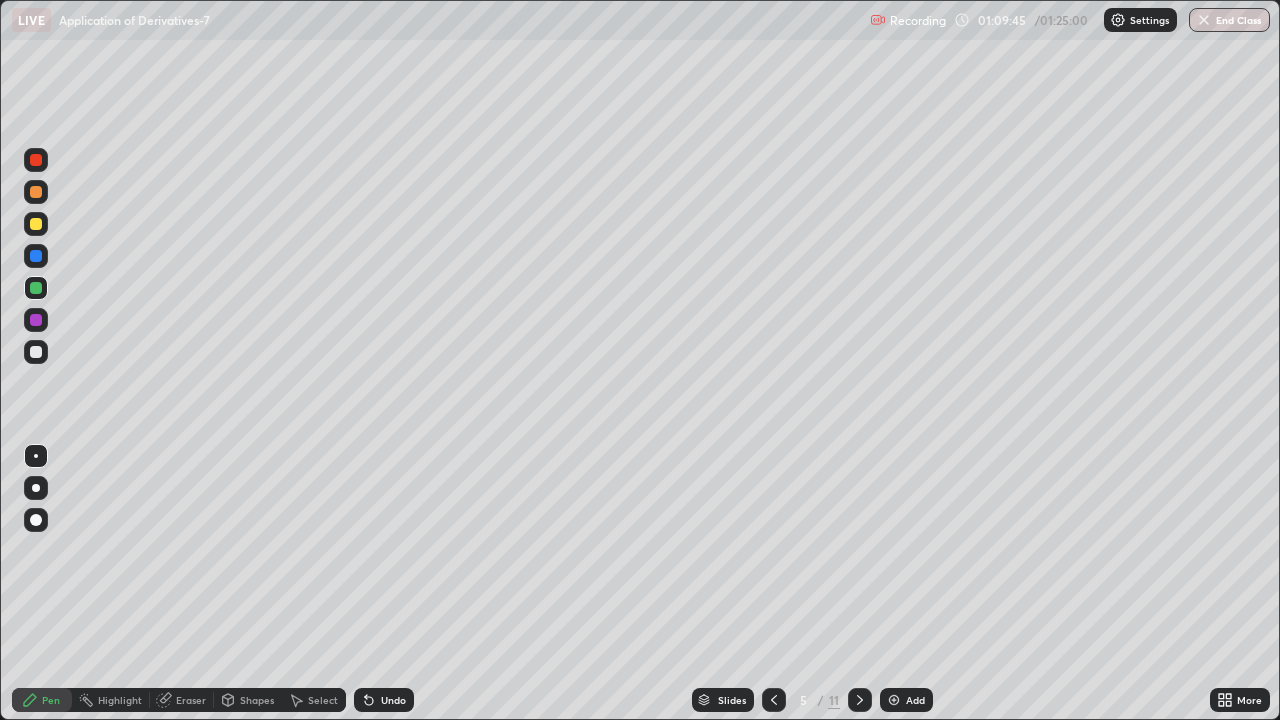 click 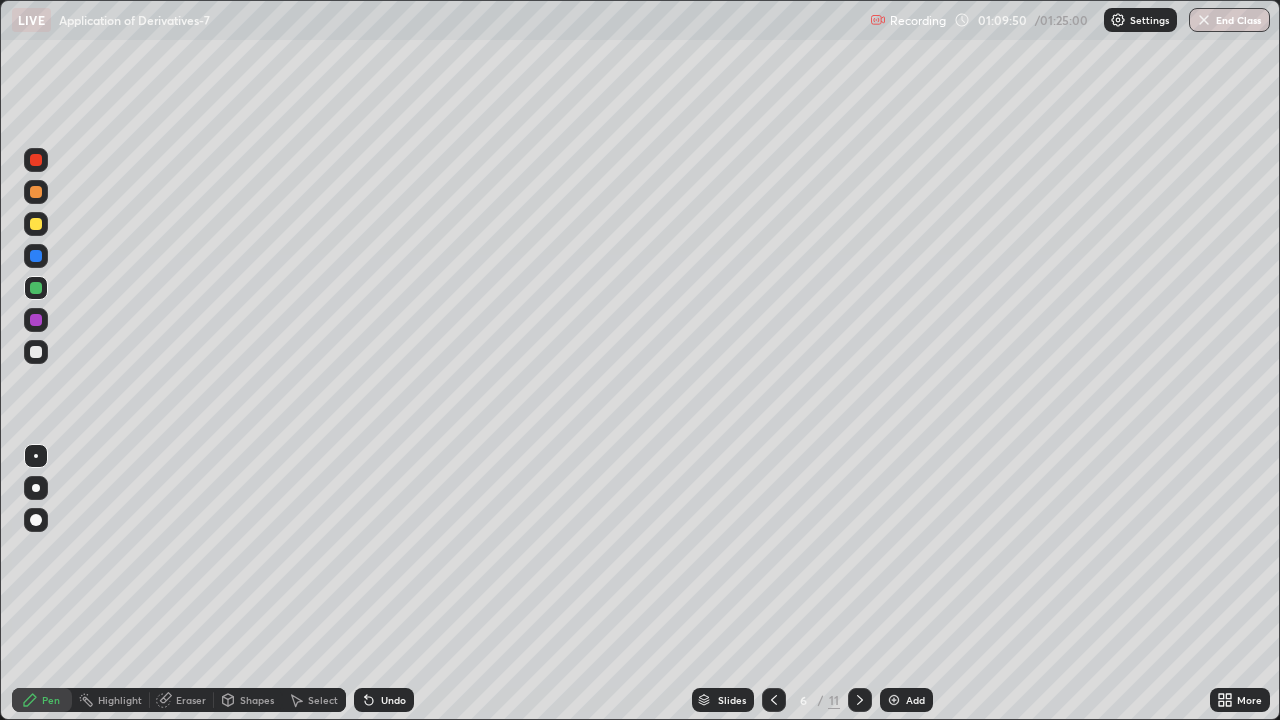 click 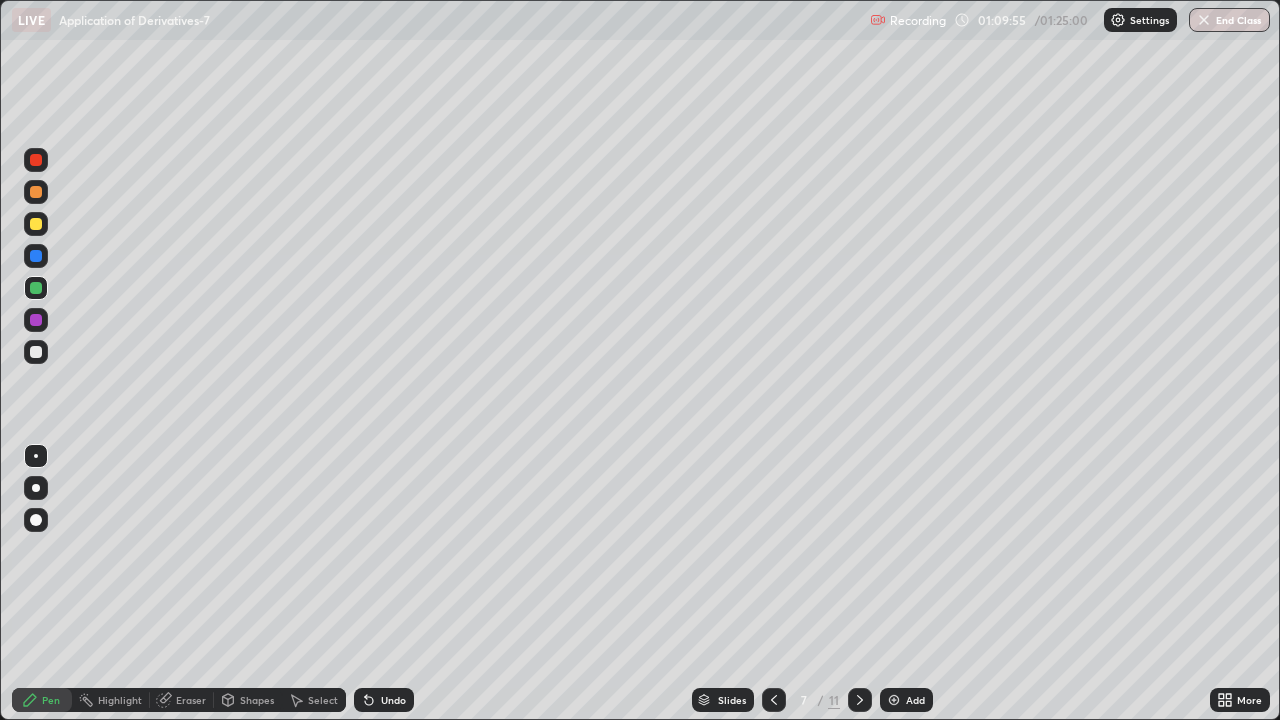 click 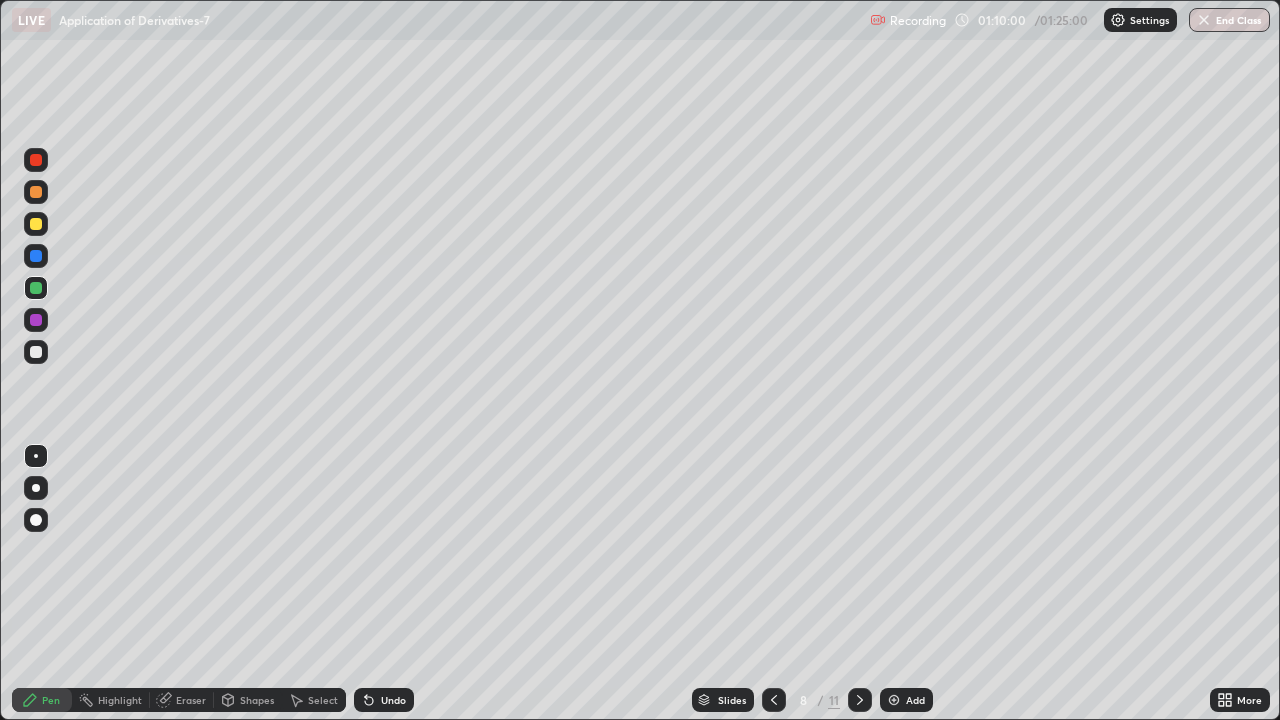 click 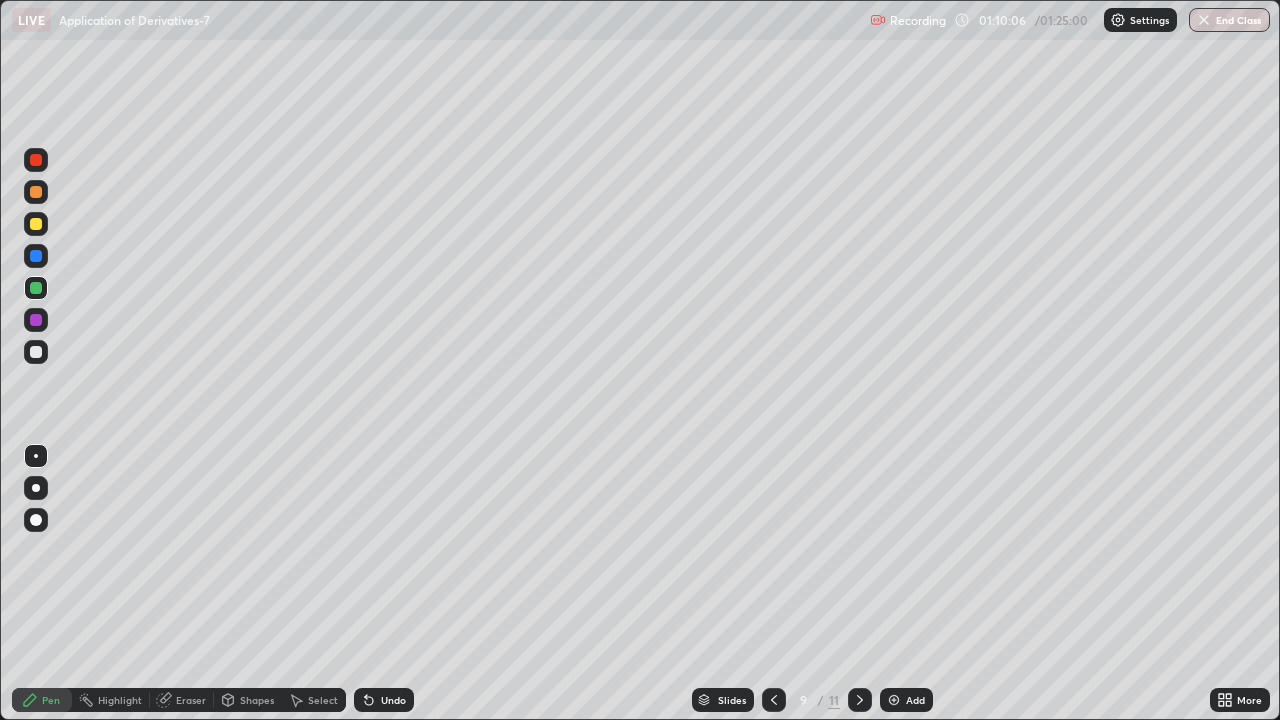 click 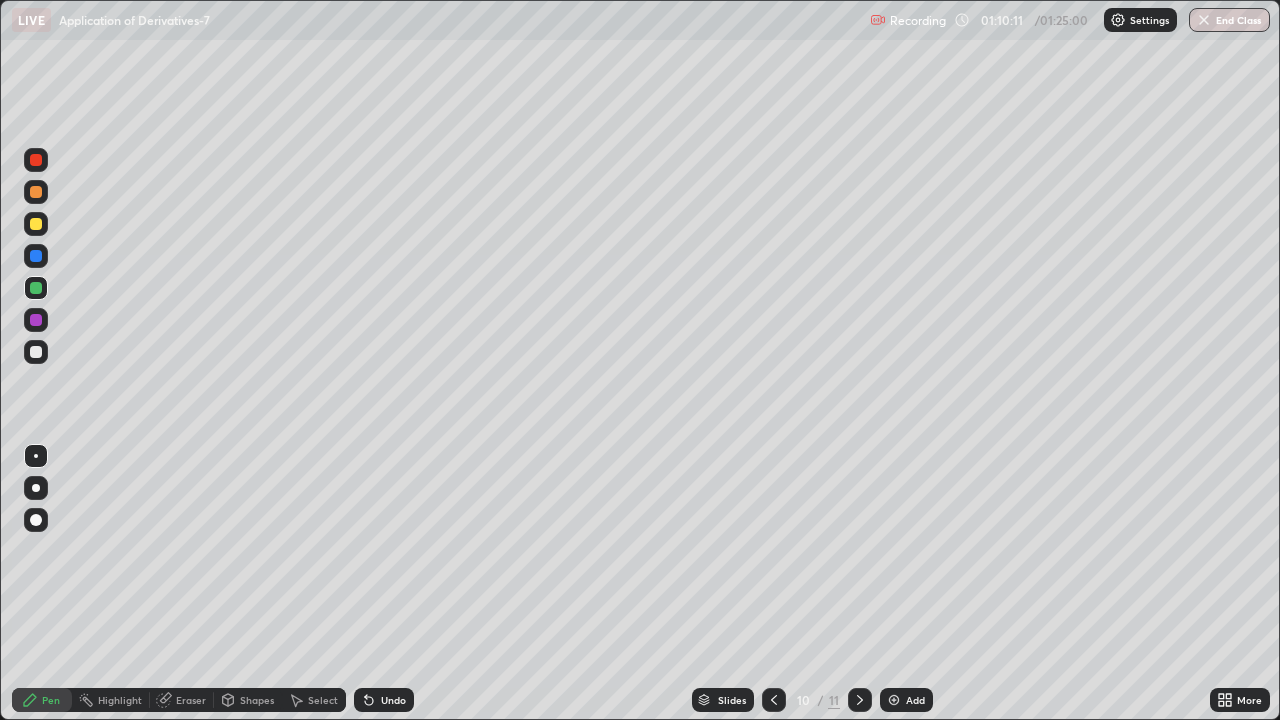 click 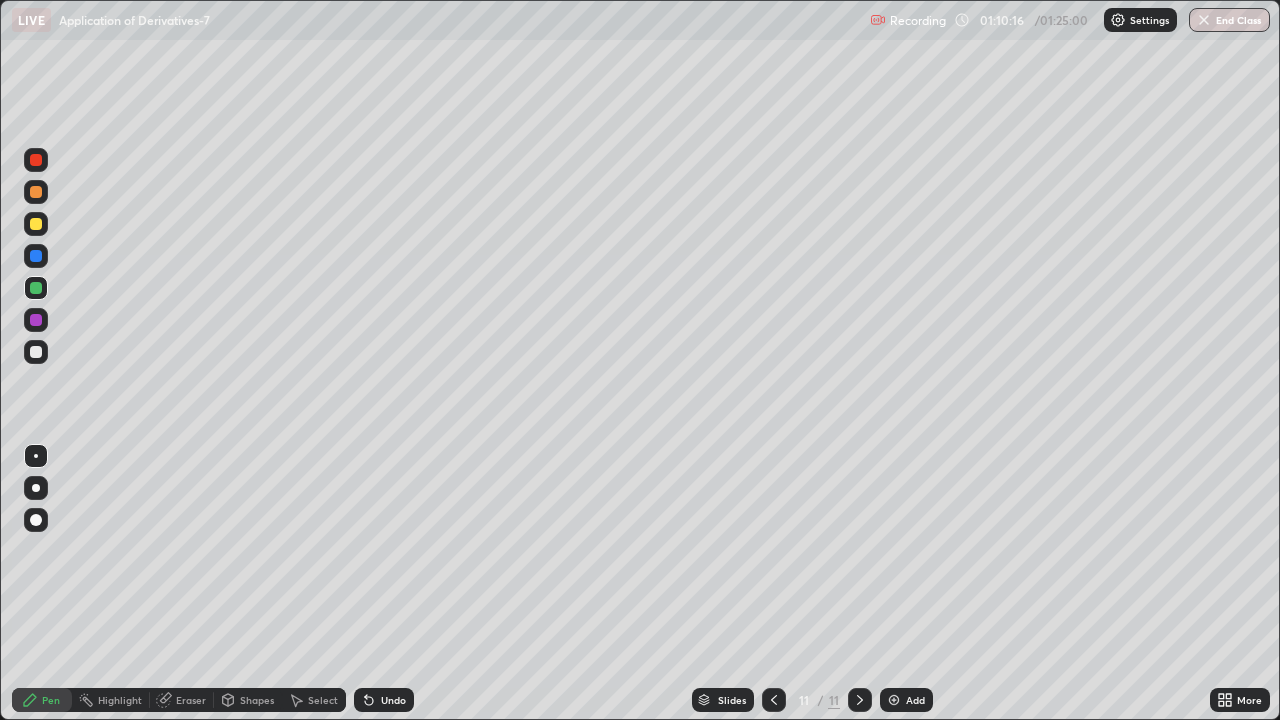 click 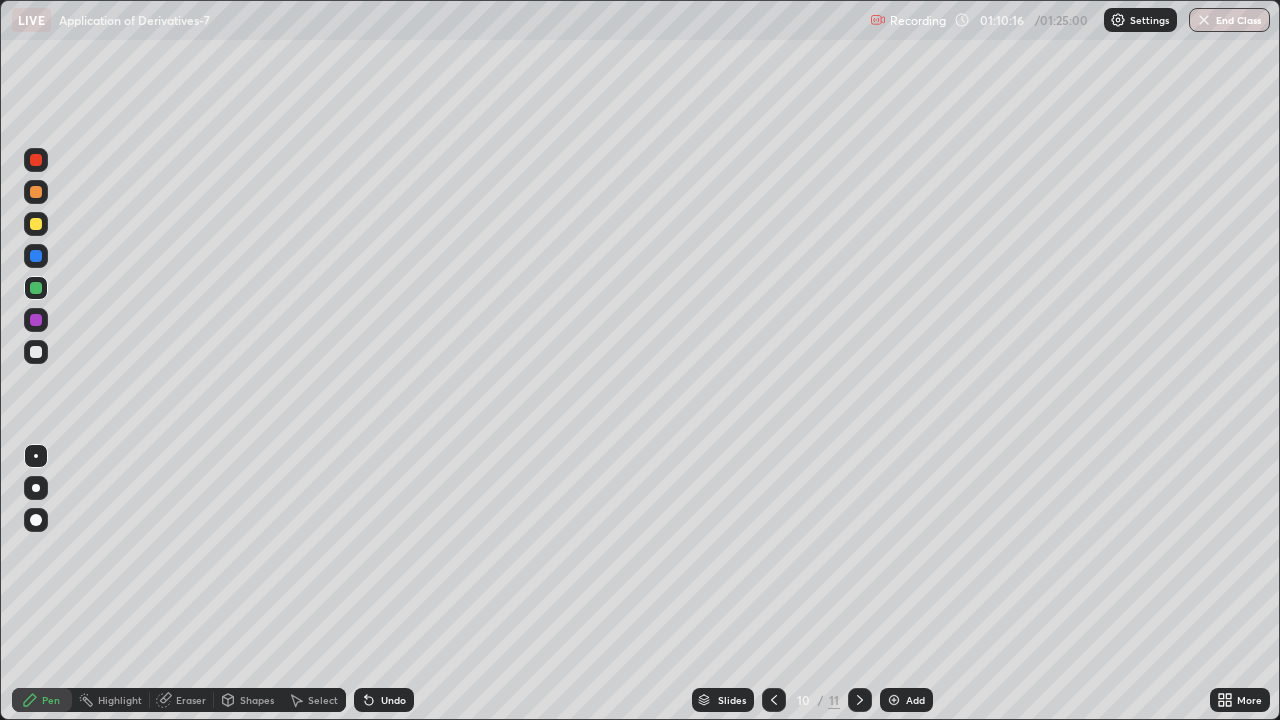 click 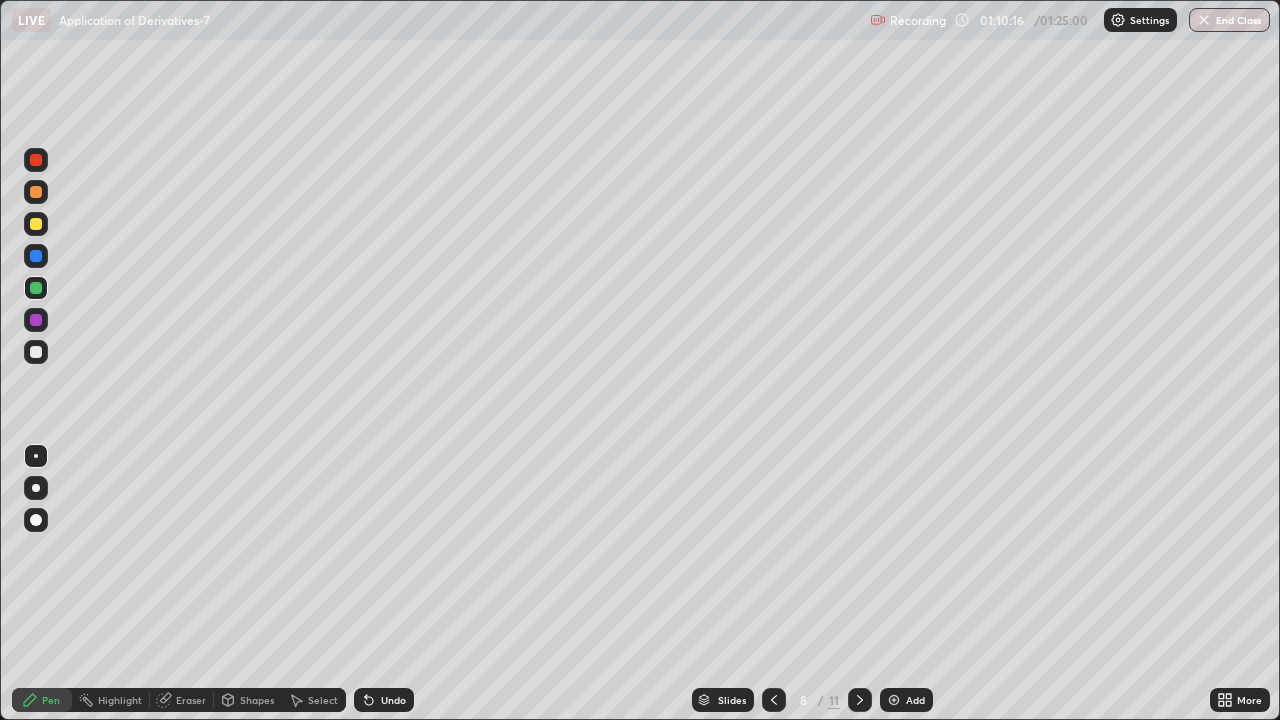 click 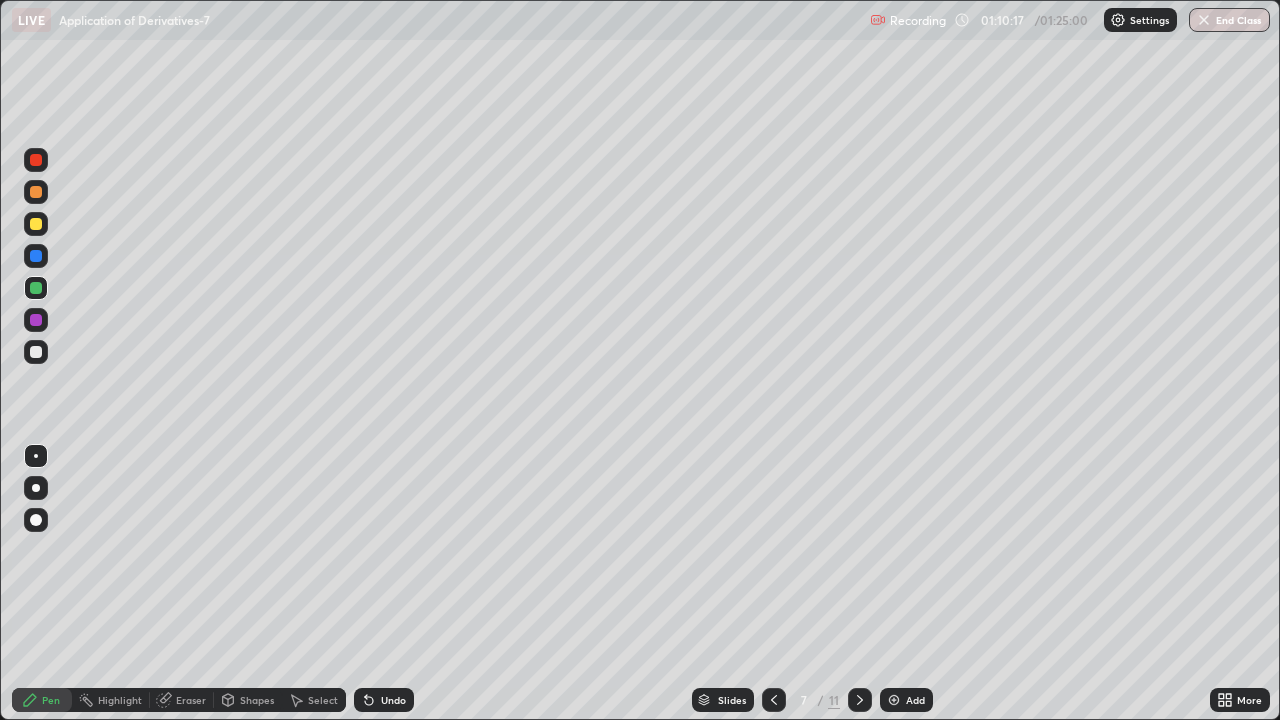 click on "11" at bounding box center [834, 700] 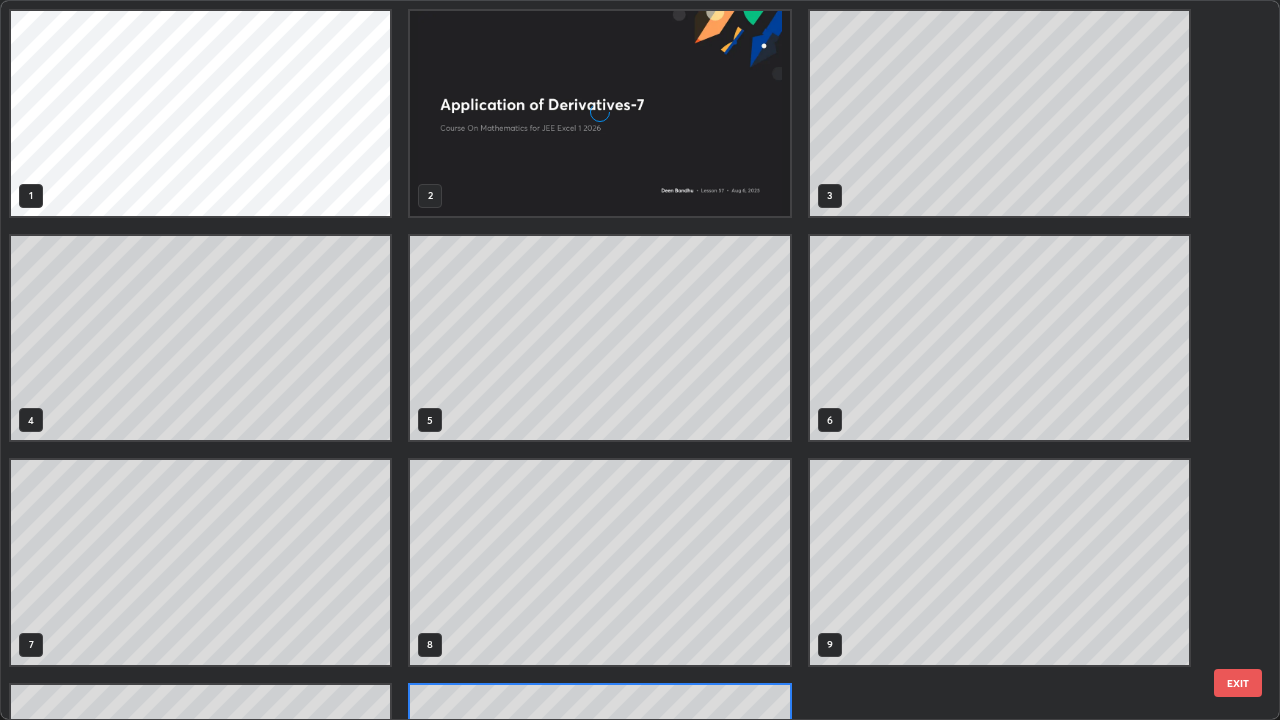 scroll, scrollTop: 180, scrollLeft: 0, axis: vertical 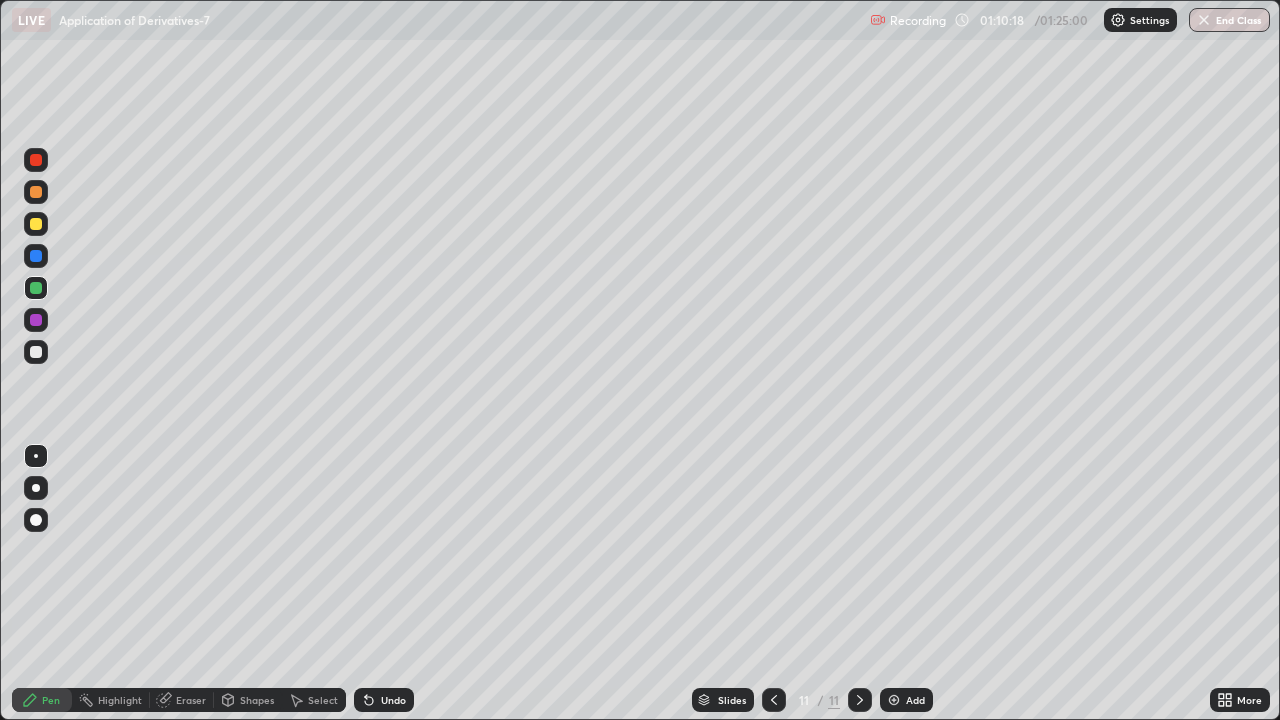 click 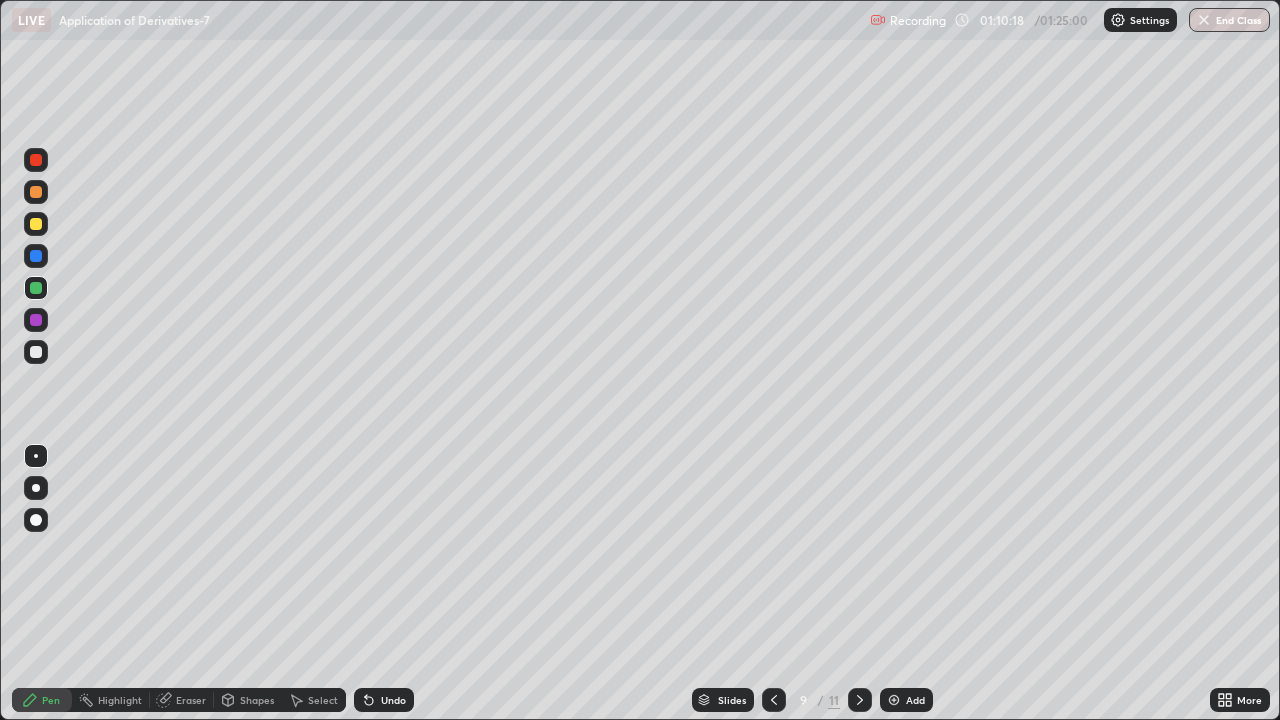 click 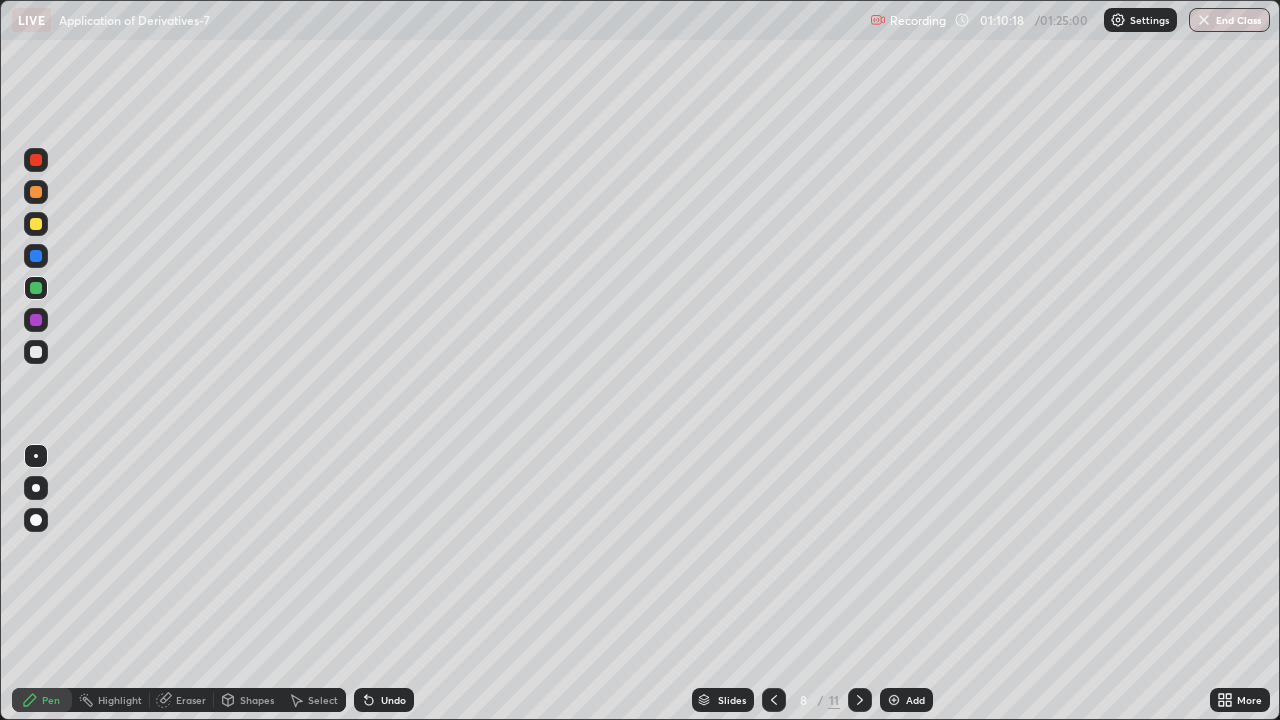 click 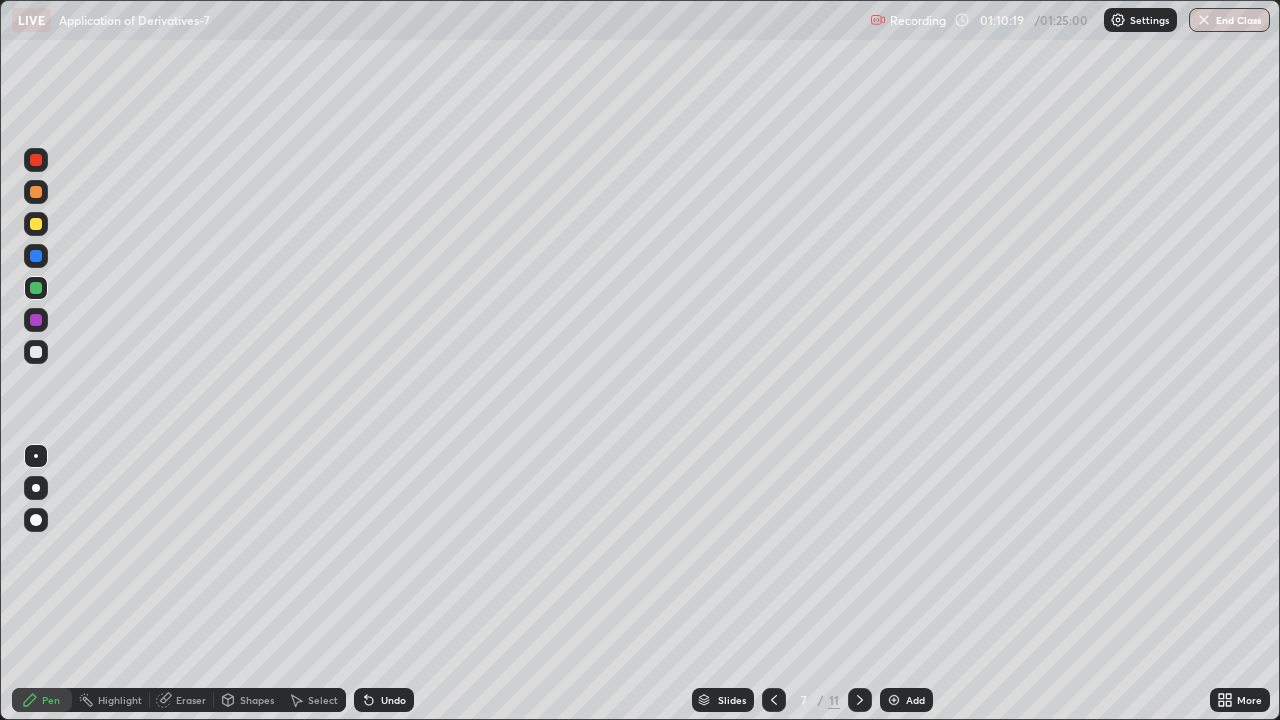 click 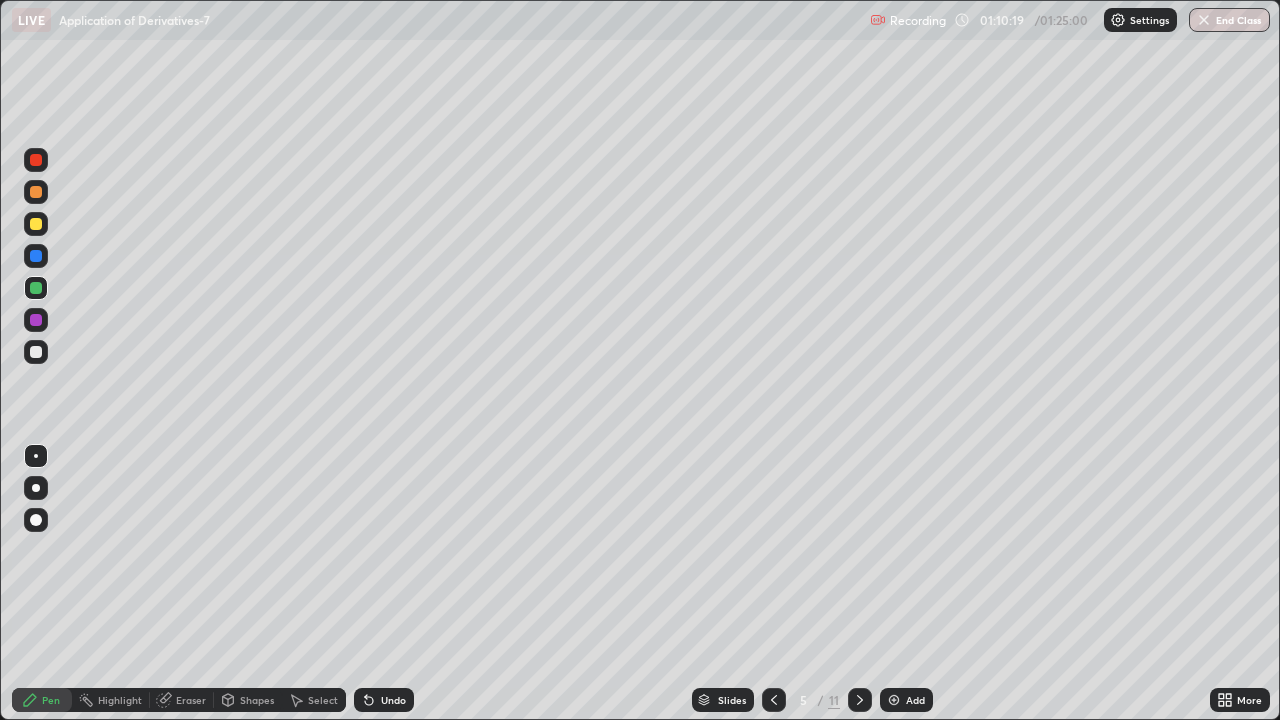 click 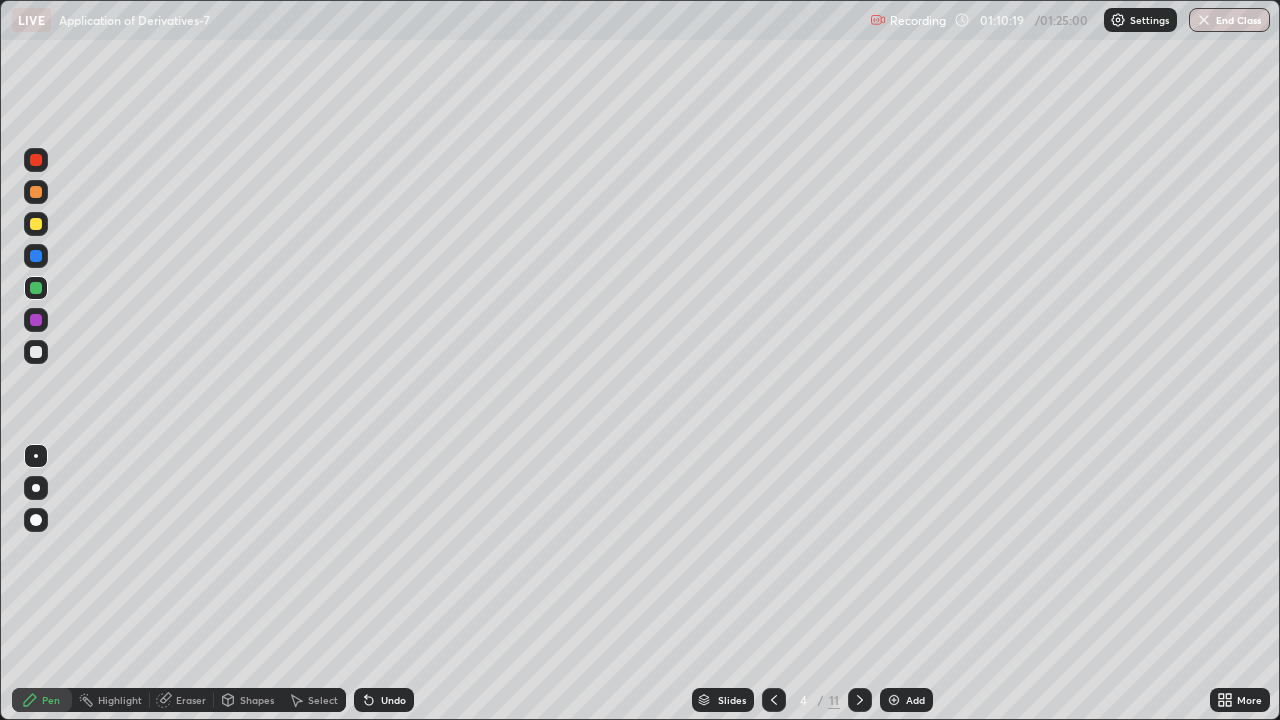 click 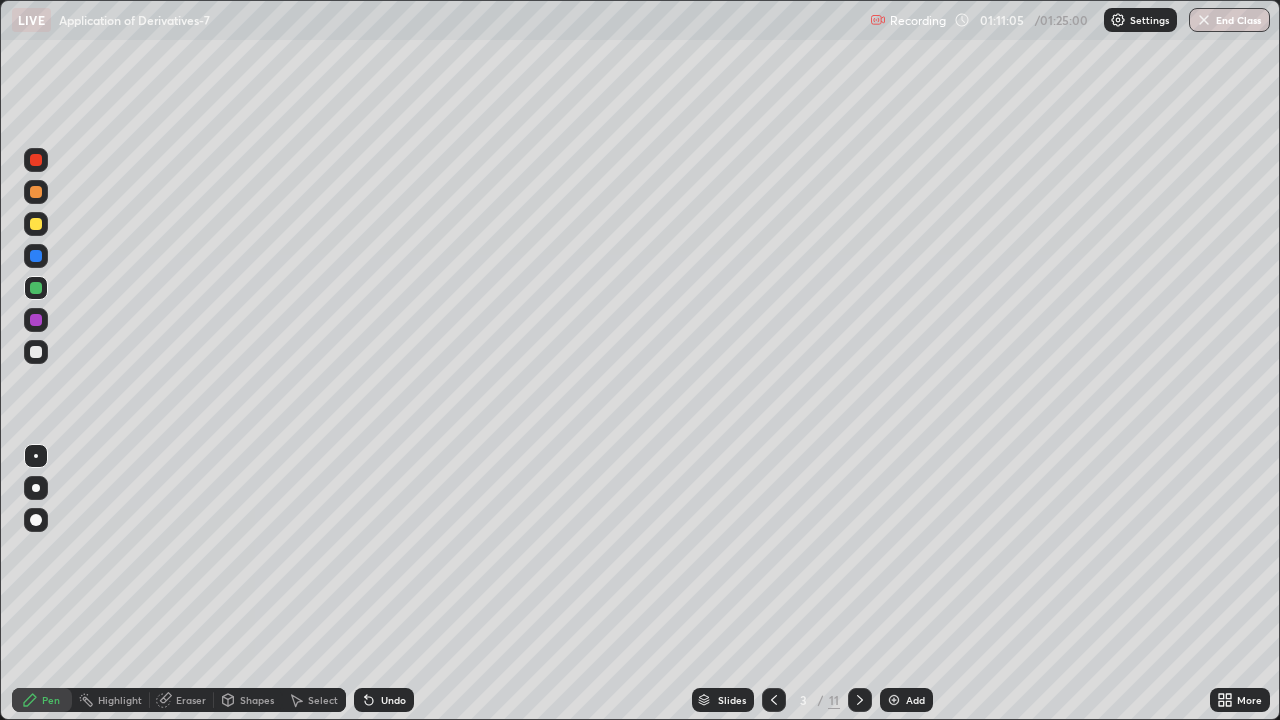 click 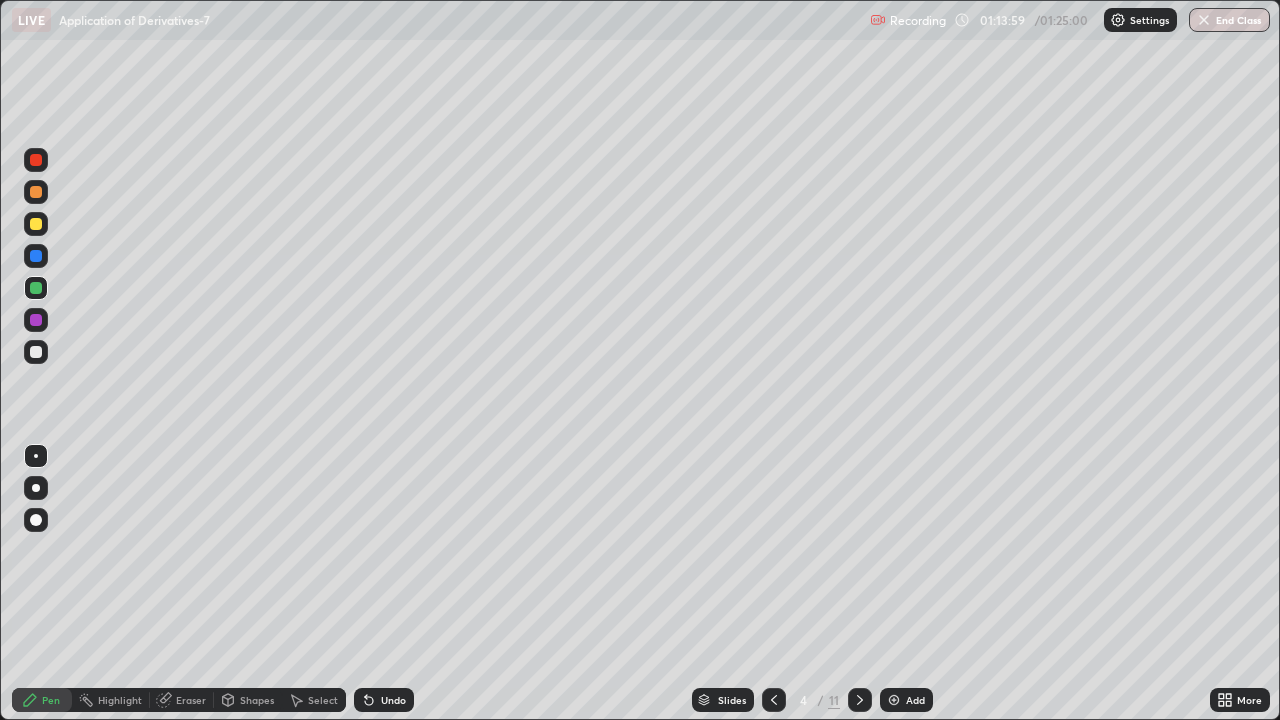 click at bounding box center [860, 700] 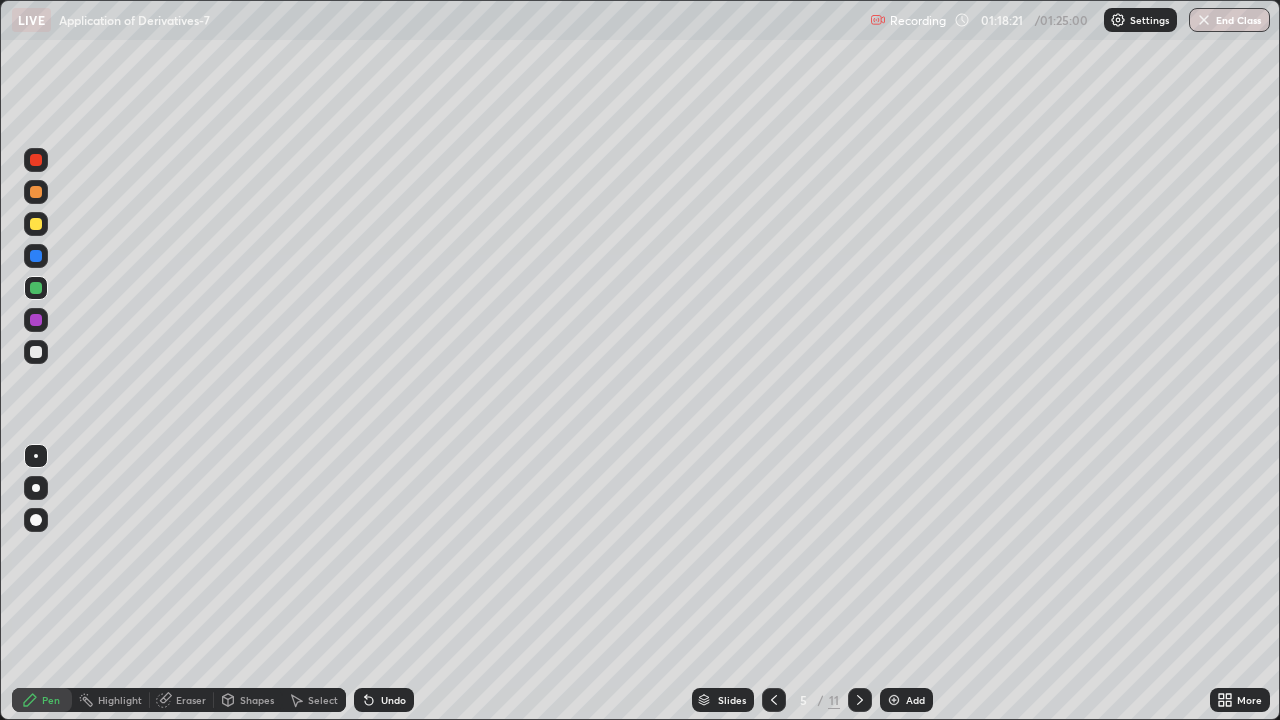 click 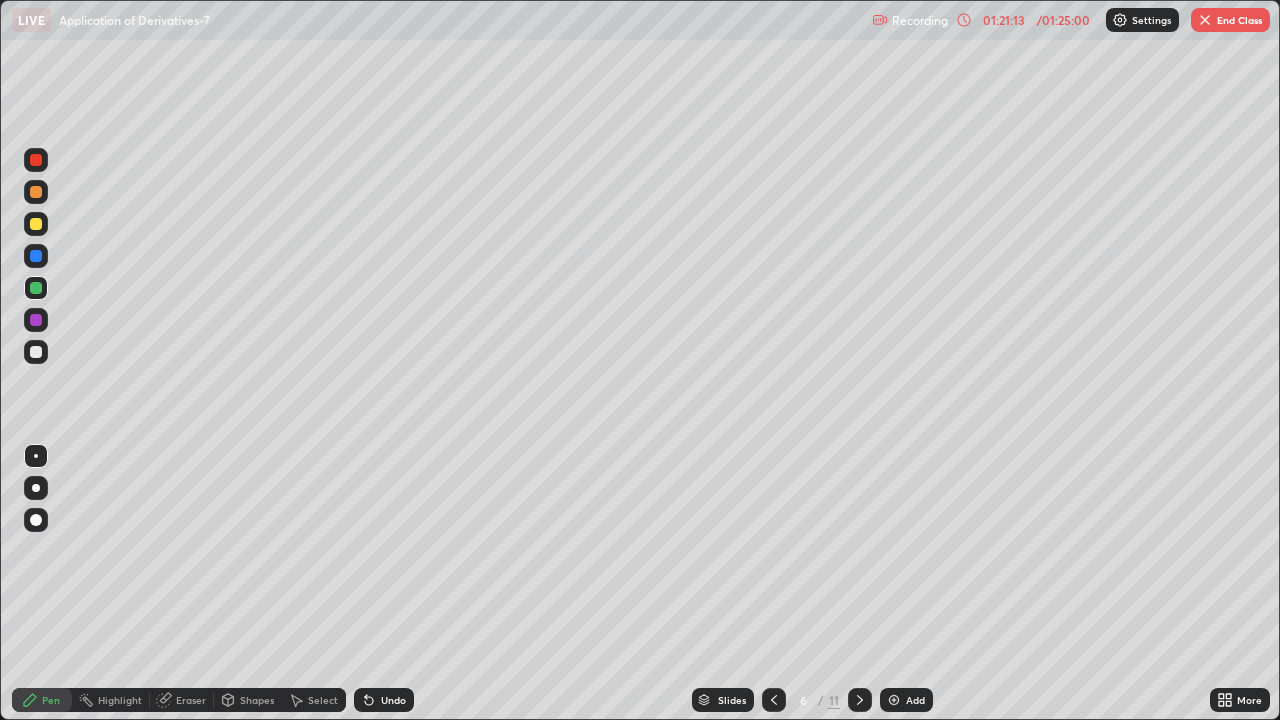 click at bounding box center (860, 700) 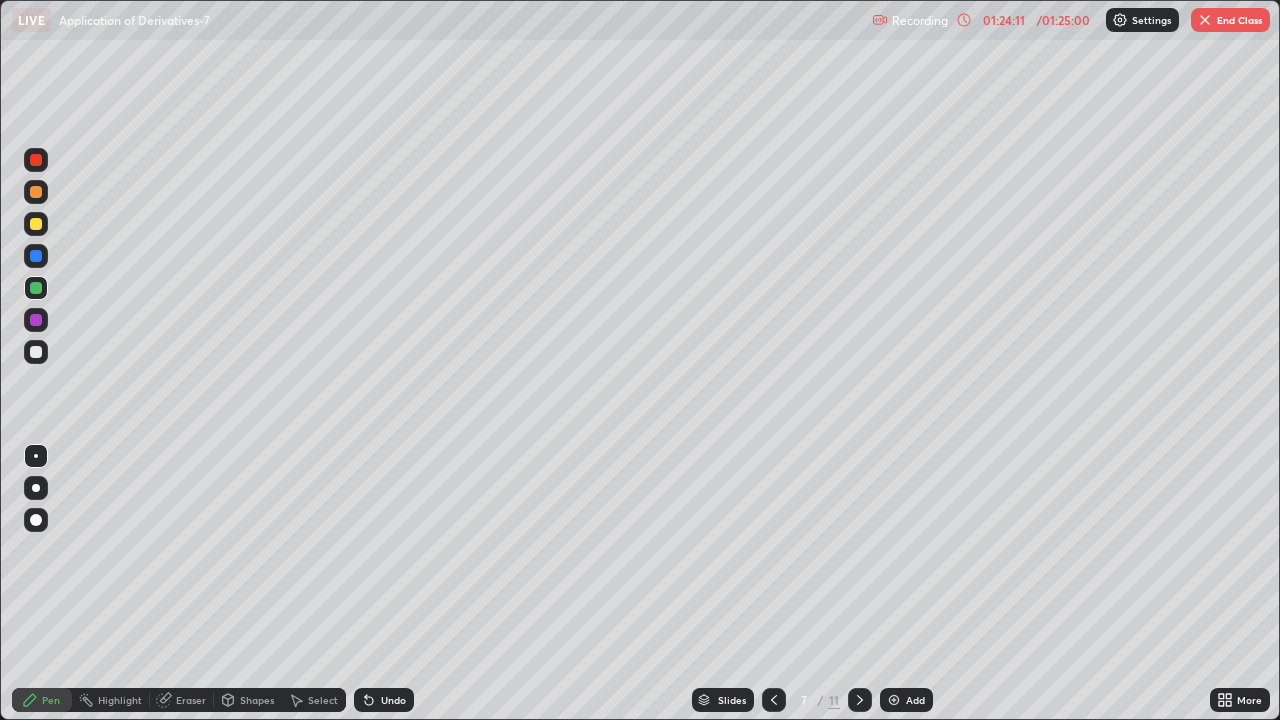 click at bounding box center [860, 700] 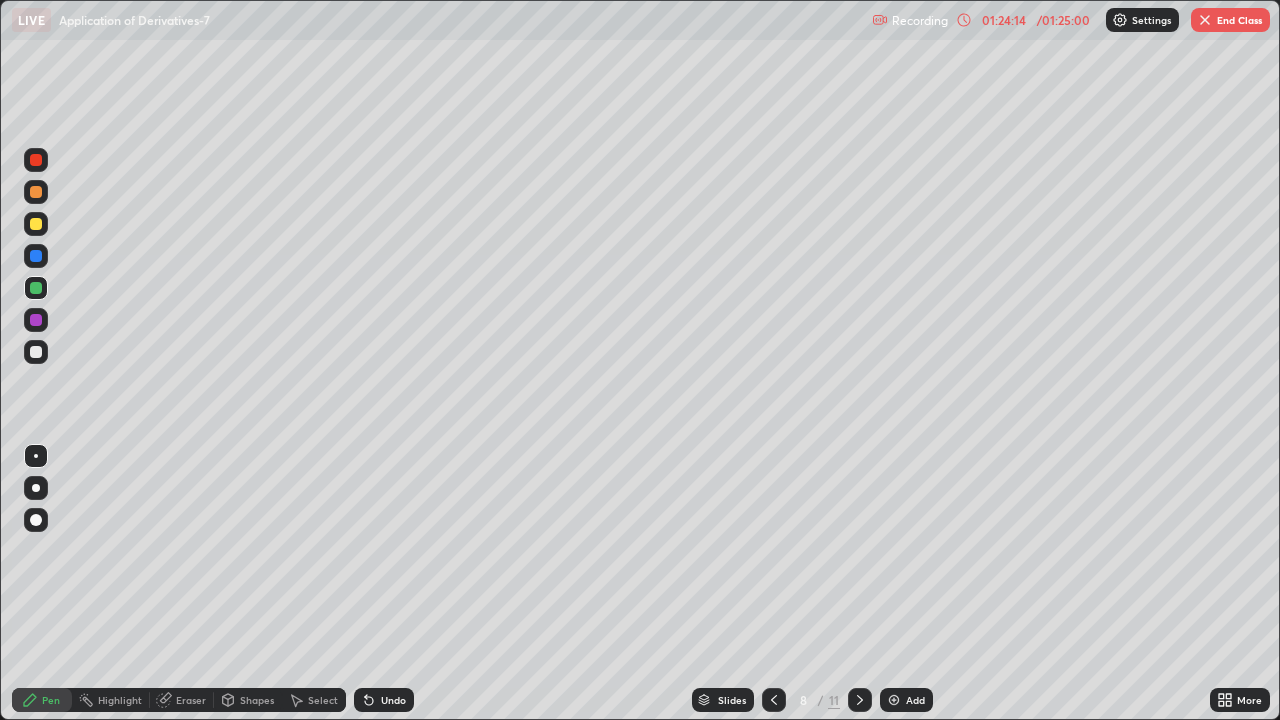 click 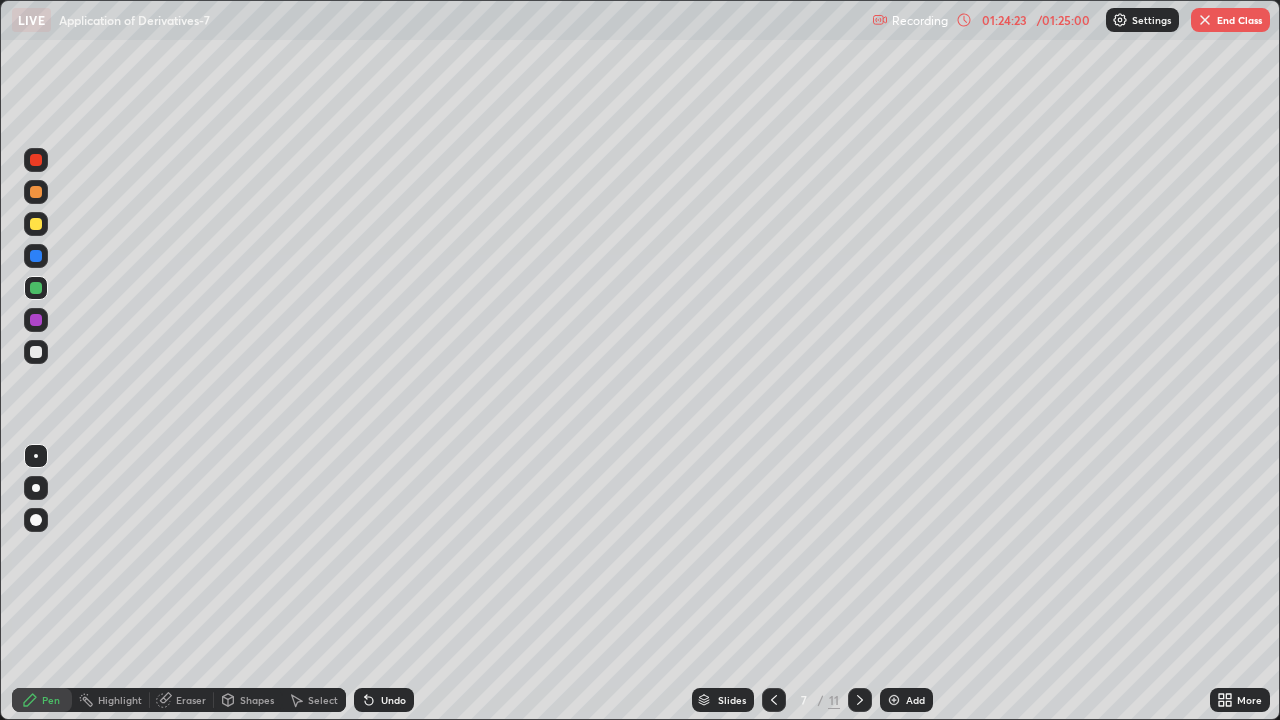click on "/  01:25:00" at bounding box center [1063, 20] 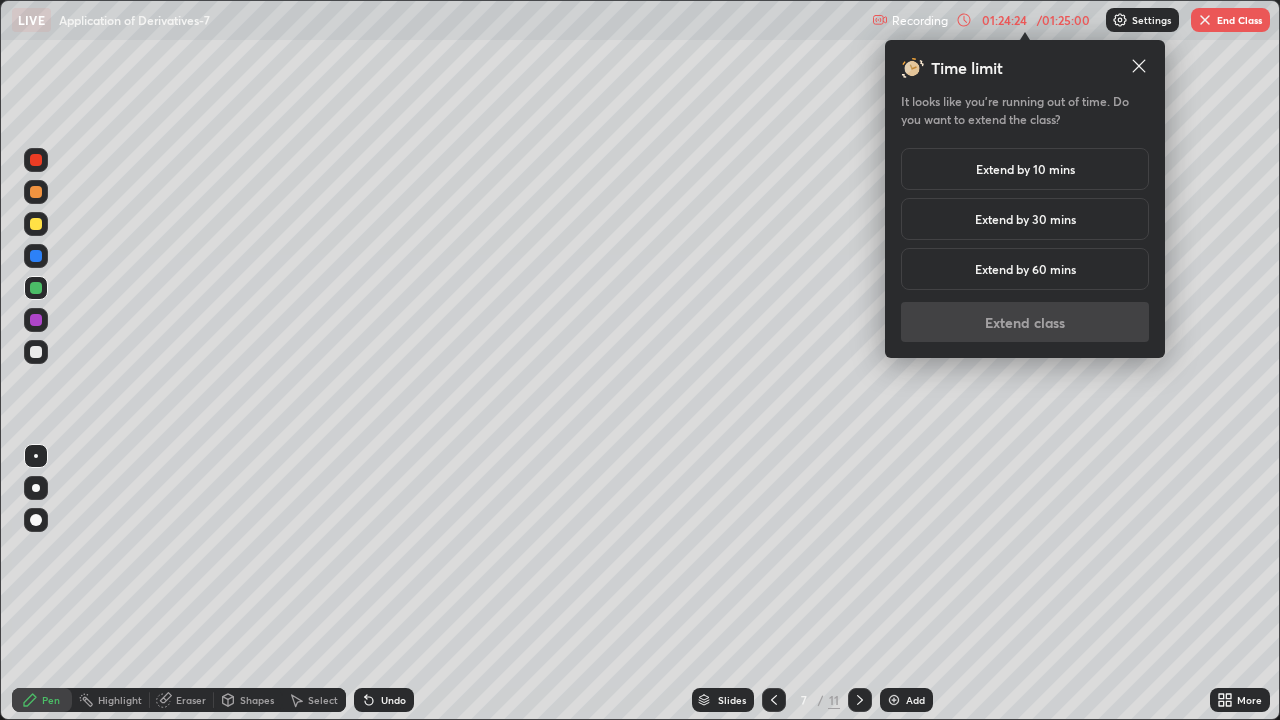 click on "Extend by 10 mins" at bounding box center (1025, 169) 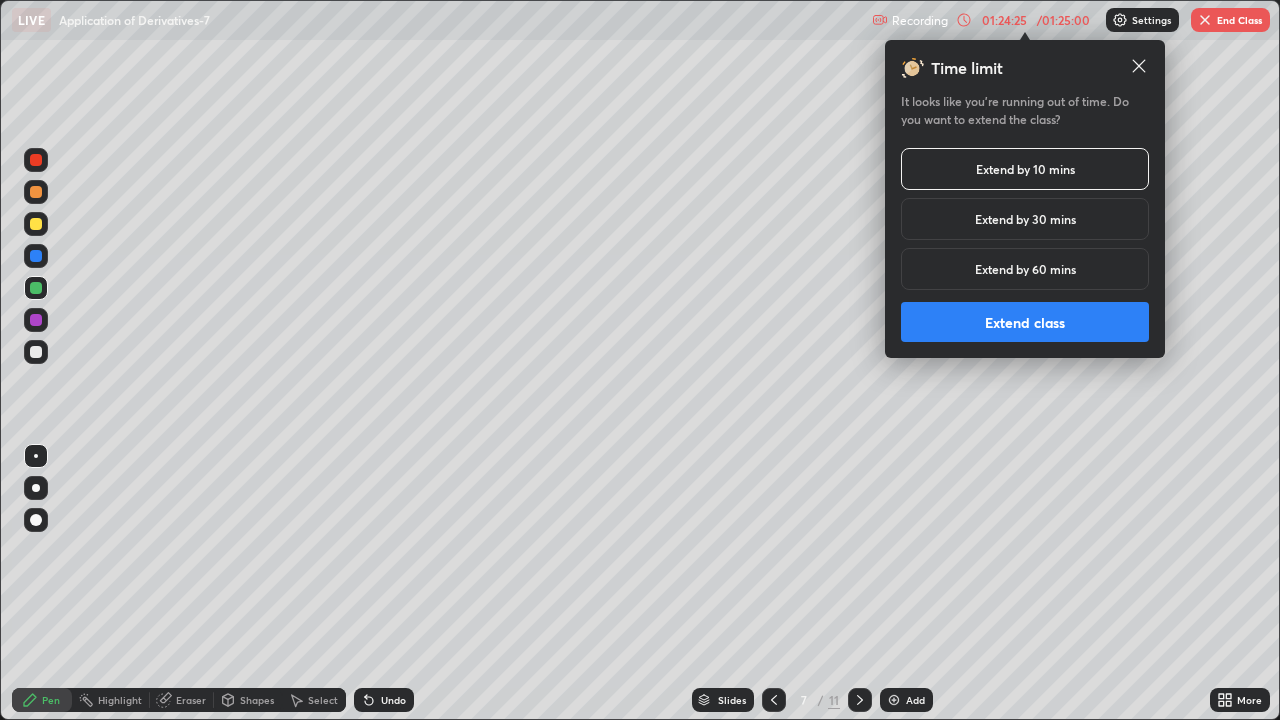 click on "Extend class" at bounding box center (1025, 322) 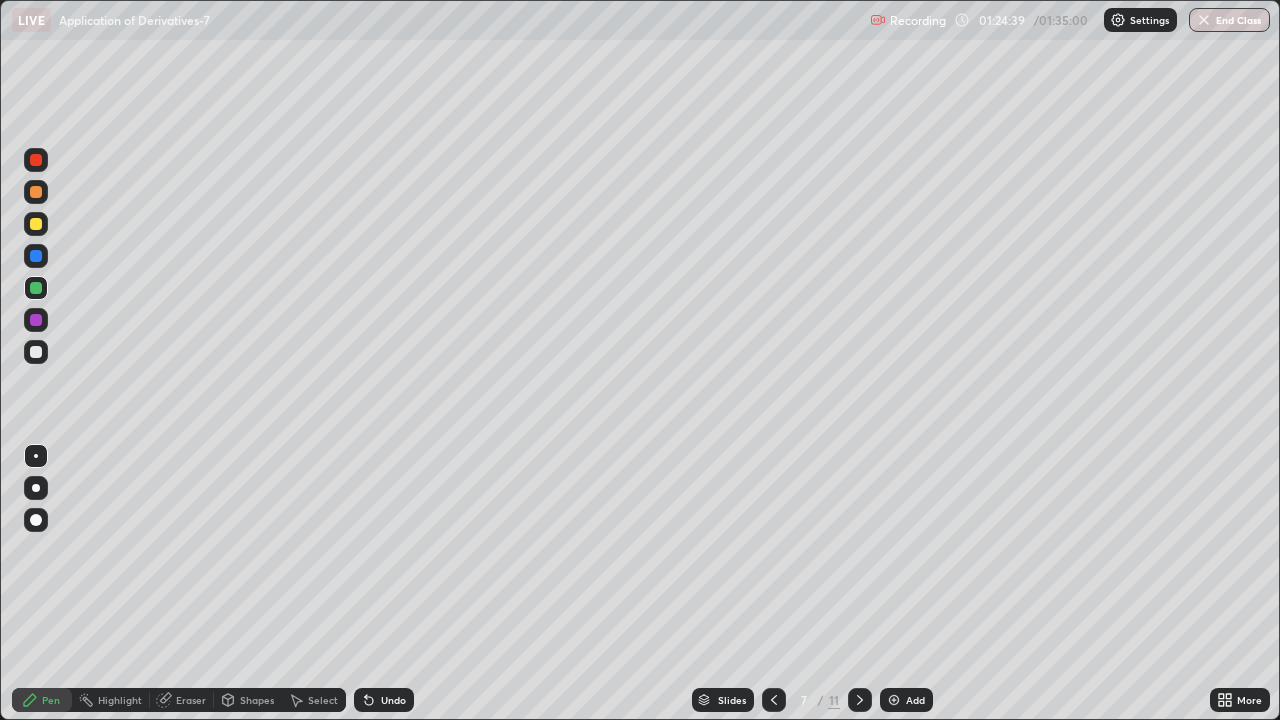 click 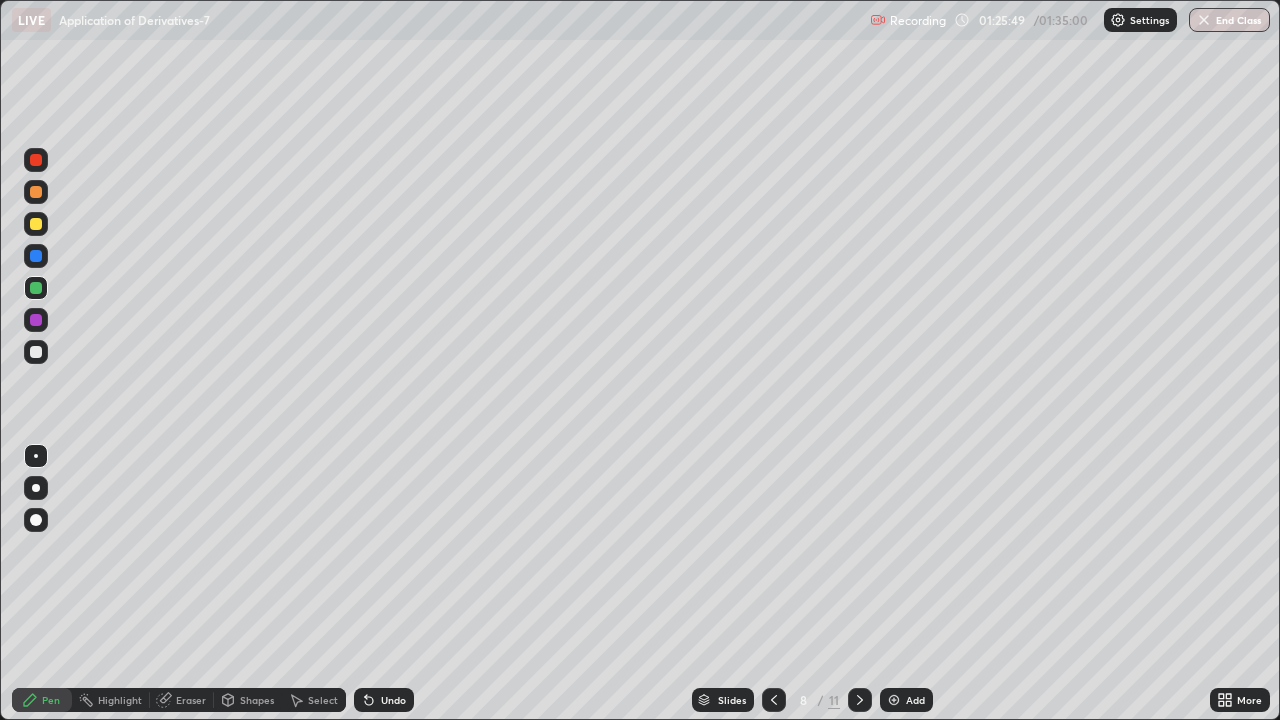 click at bounding box center (860, 700) 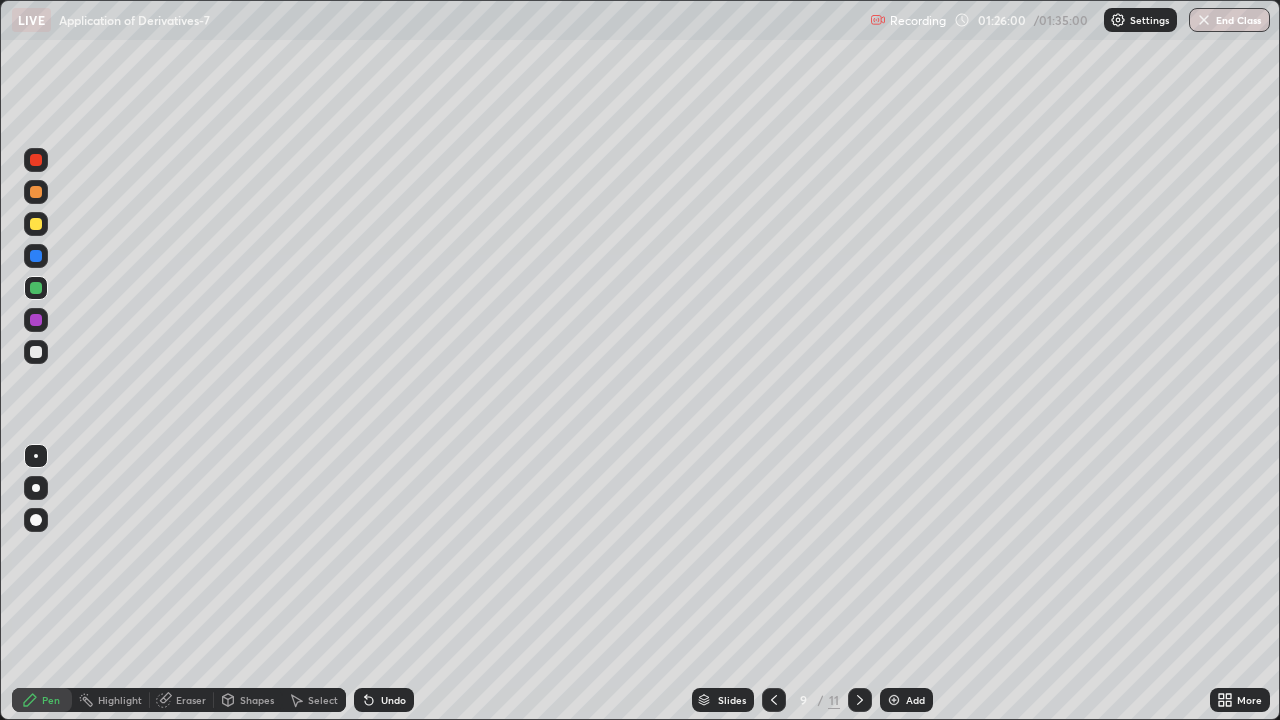 click 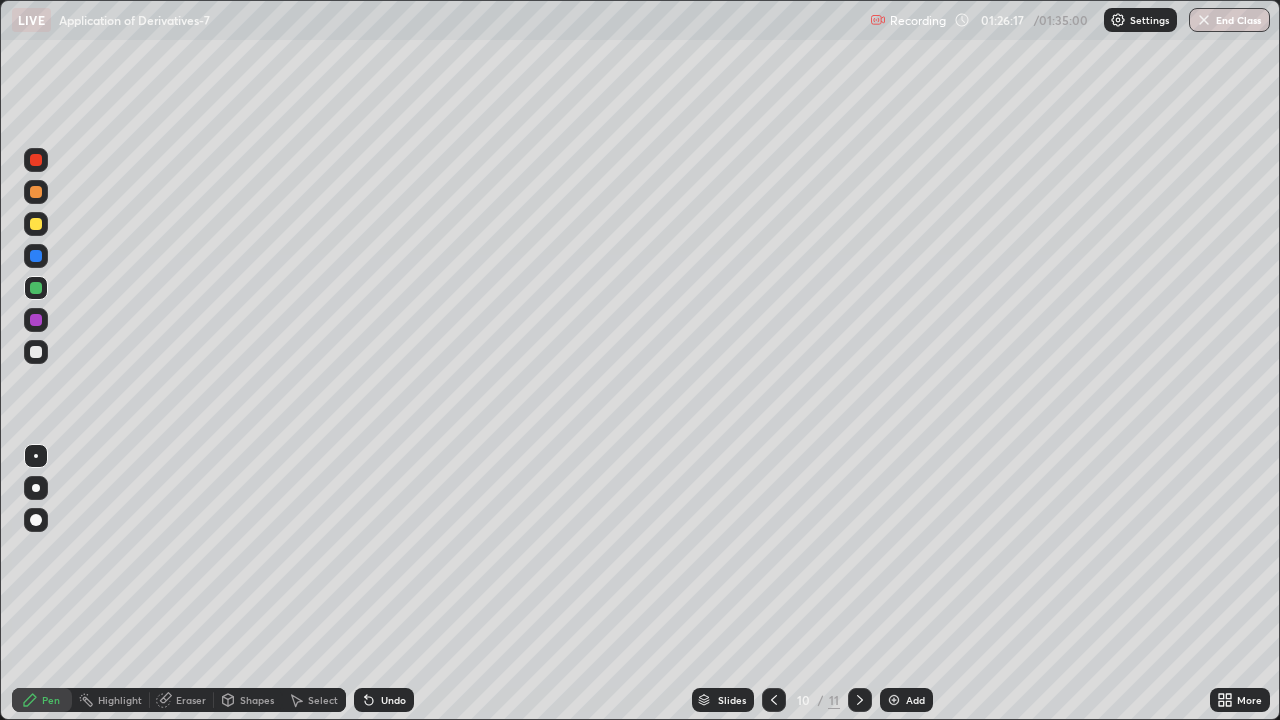 click at bounding box center [860, 700] 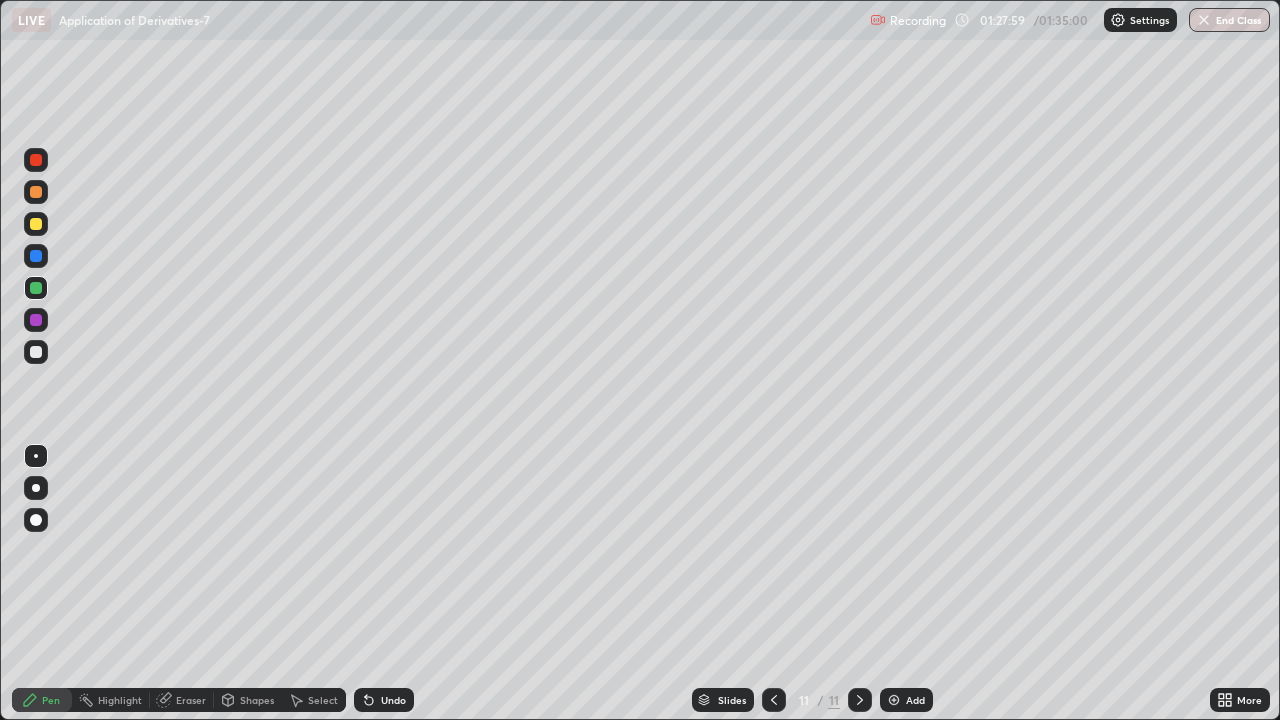 click on "End Class" at bounding box center [1229, 20] 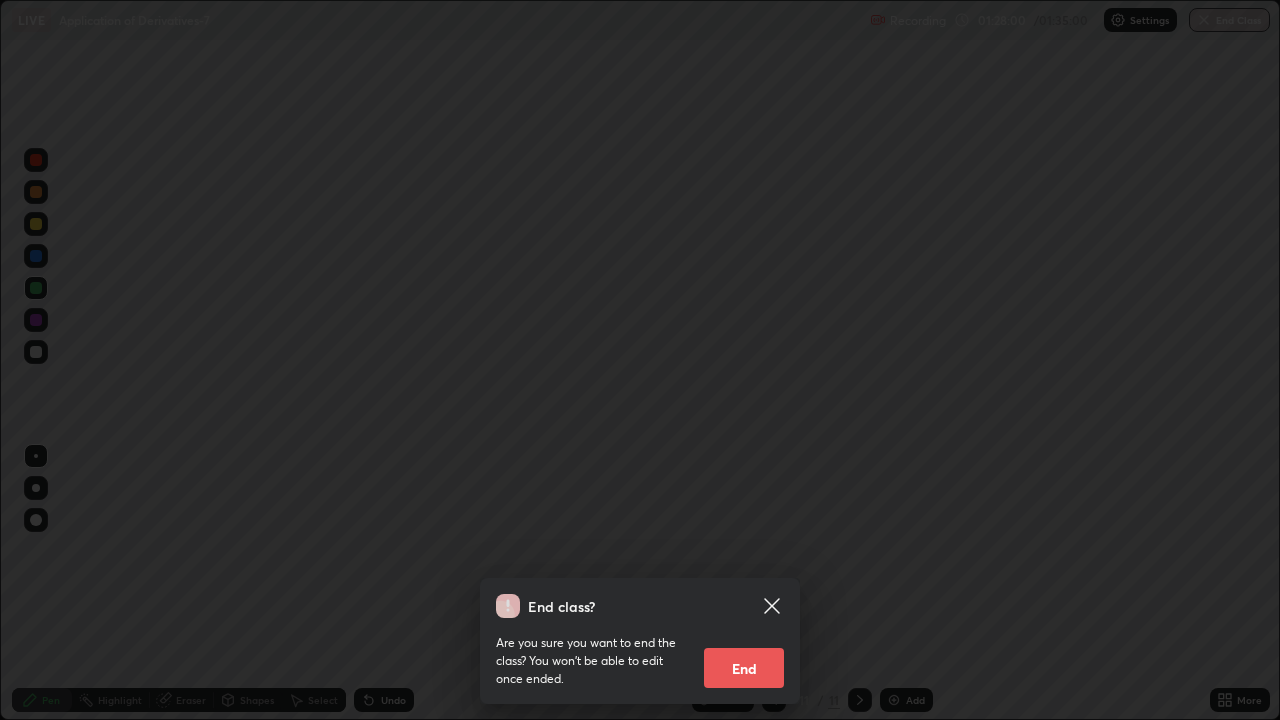 click on "End" at bounding box center (744, 668) 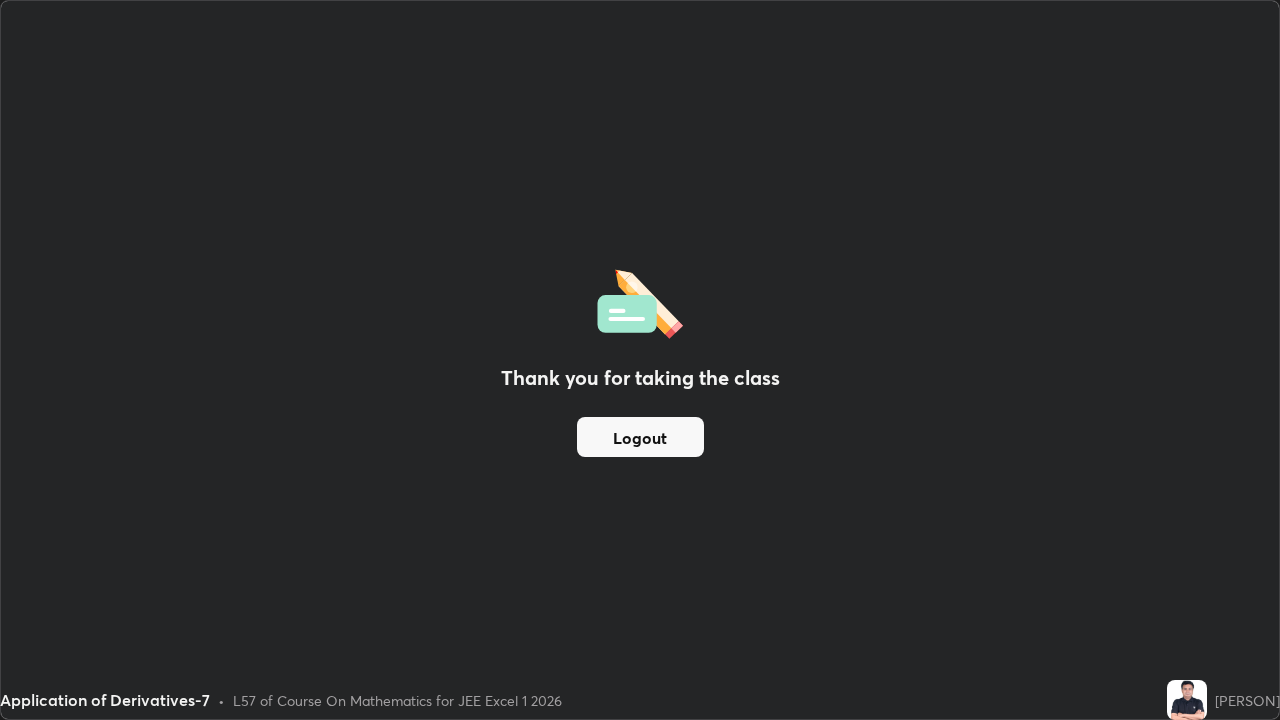 click on "Logout" at bounding box center [640, 437] 